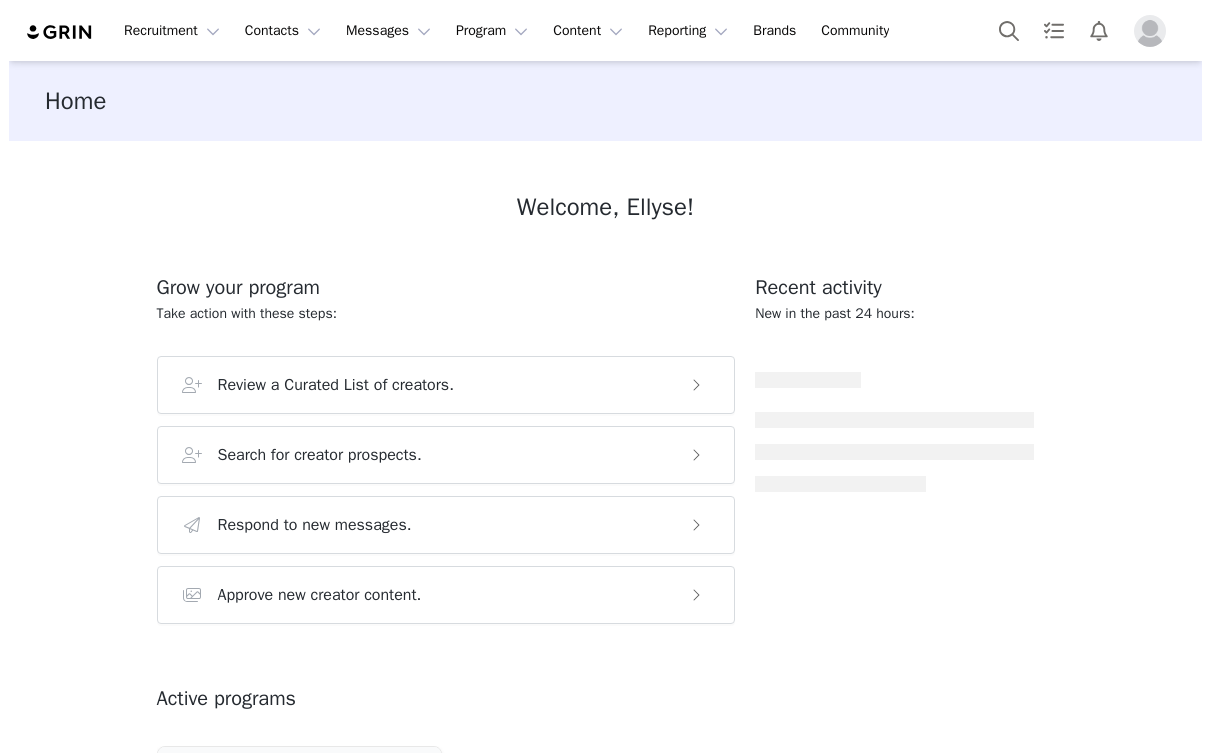 scroll, scrollTop: 0, scrollLeft: 0, axis: both 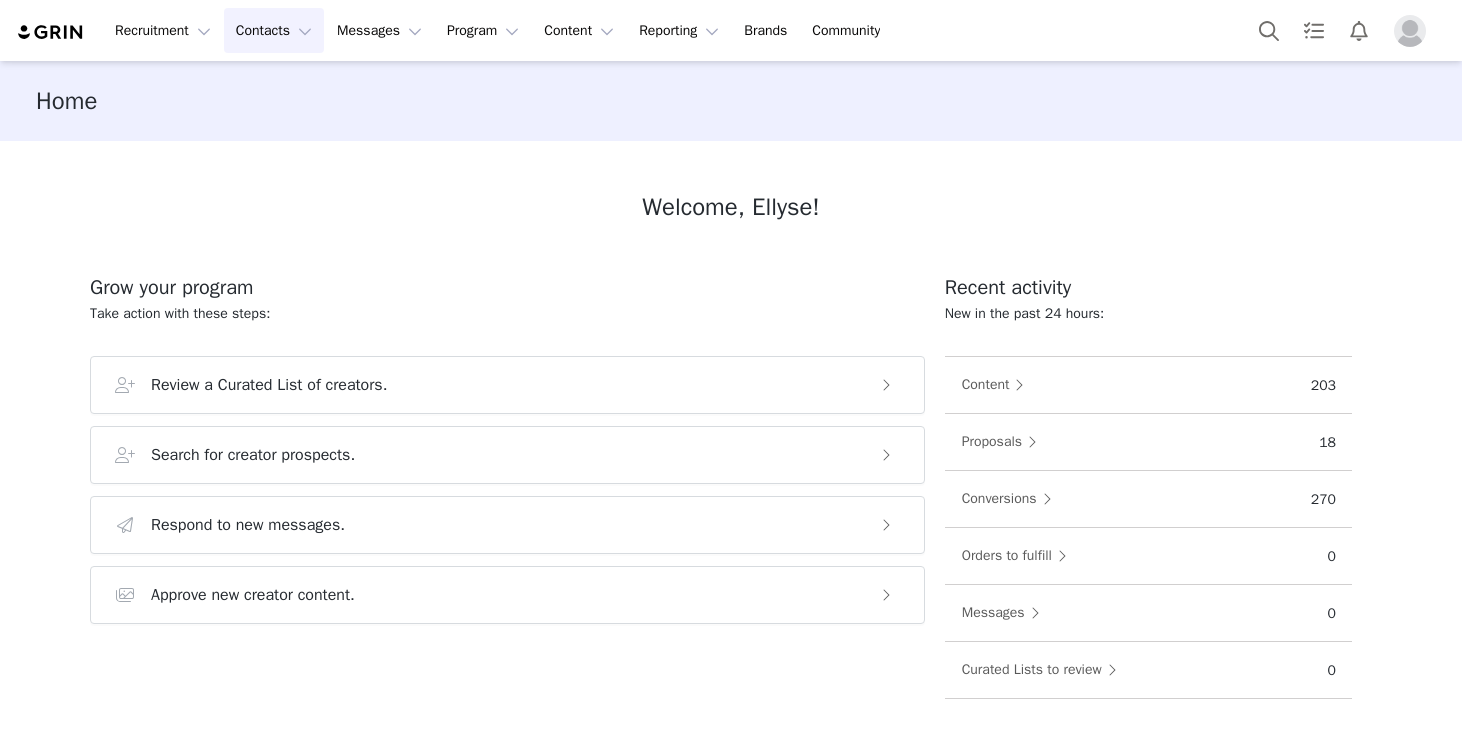 click on "Contacts Contacts" at bounding box center (274, 30) 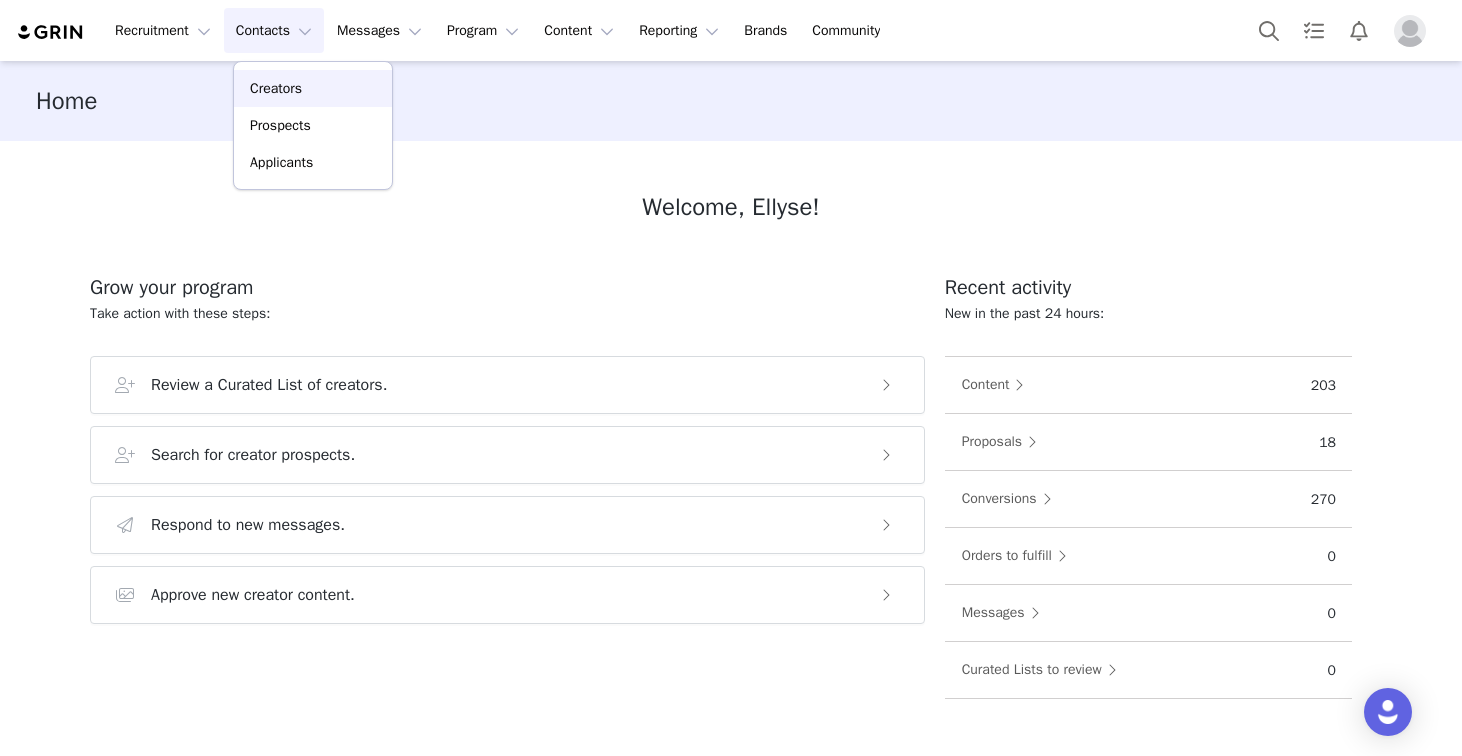 click on "Creators" at bounding box center (276, 88) 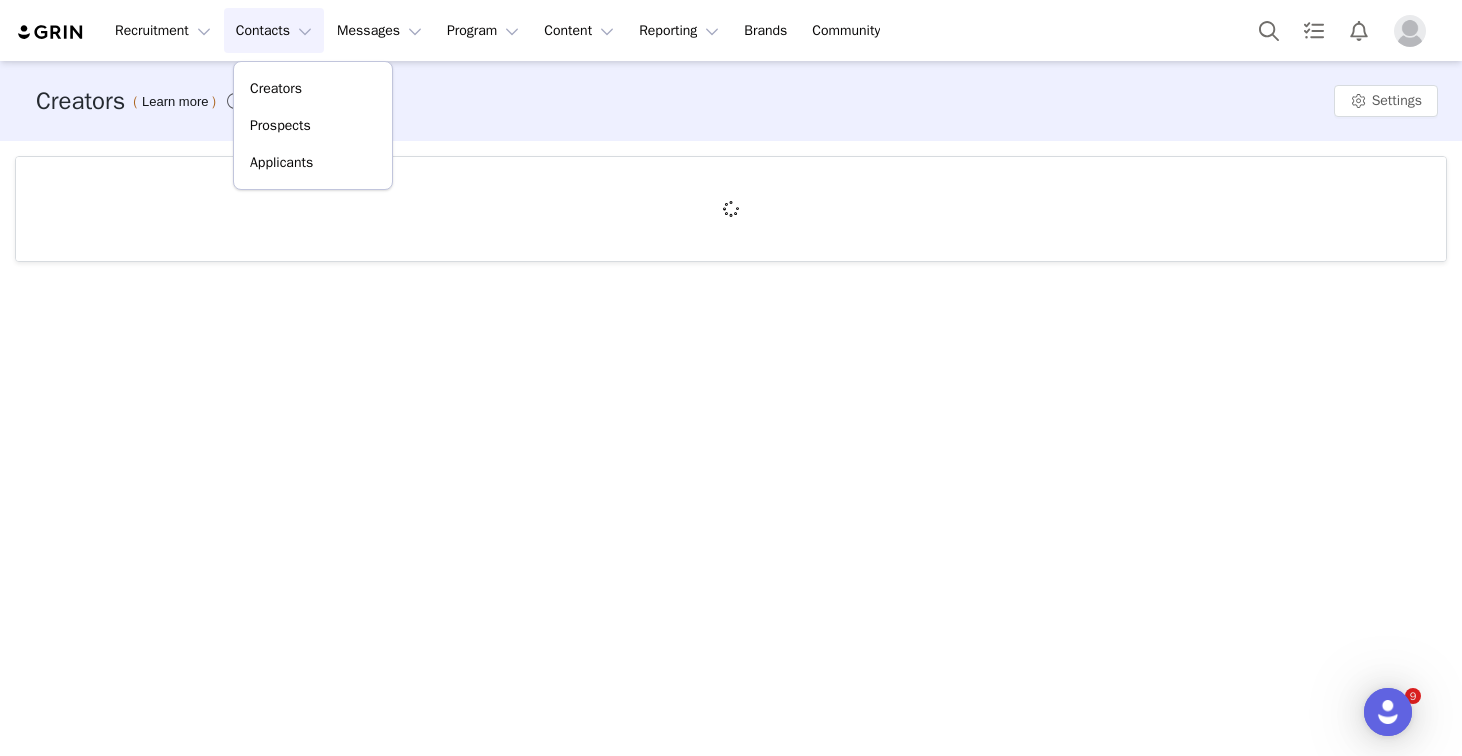 scroll, scrollTop: 0, scrollLeft: 0, axis: both 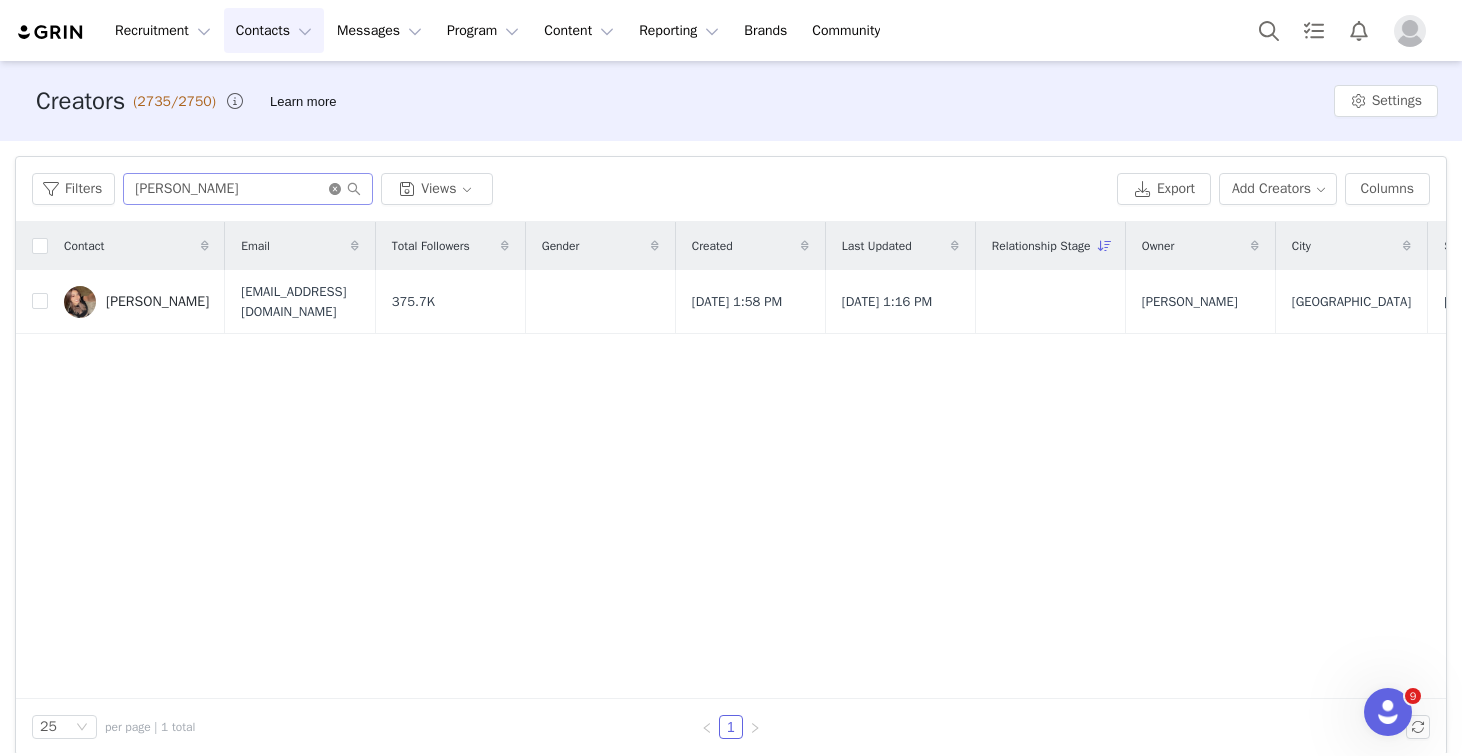 click 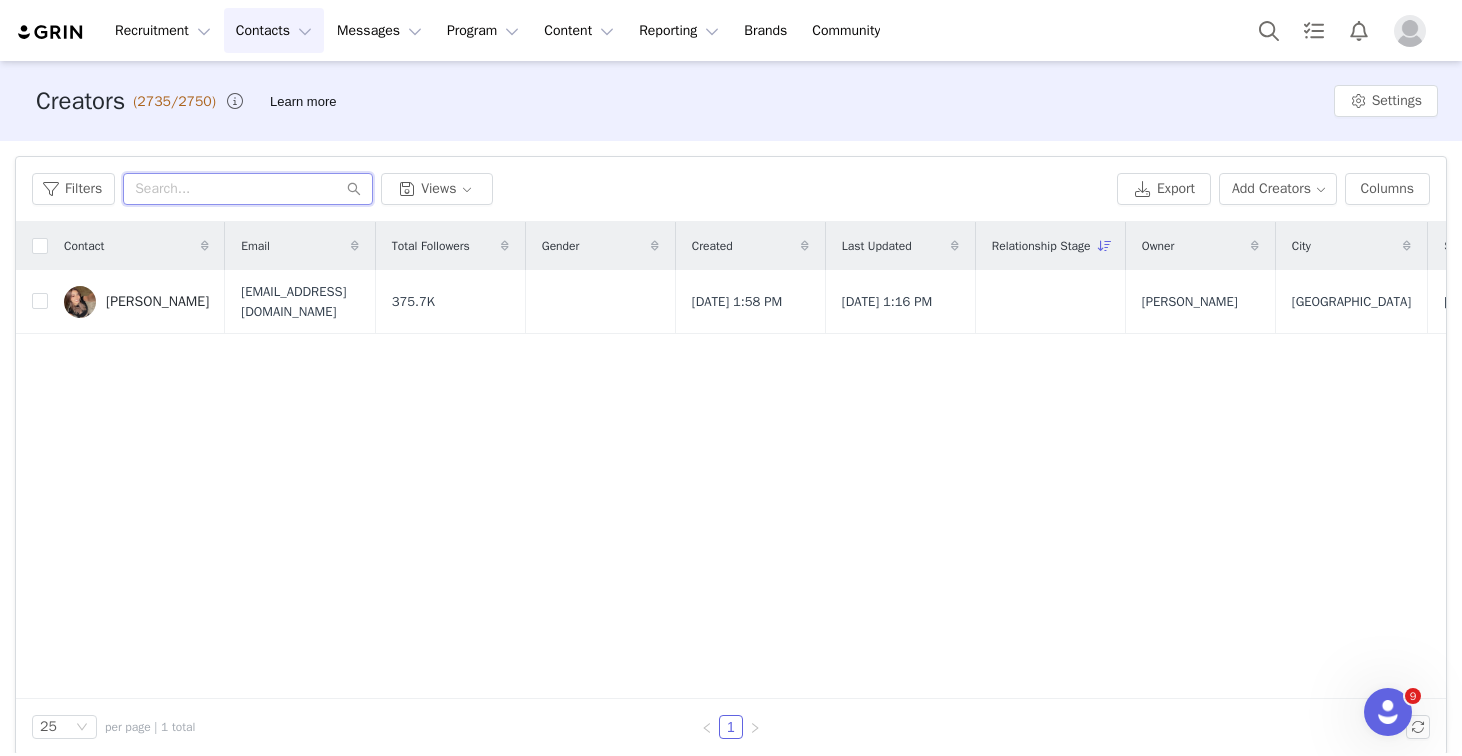 click at bounding box center [248, 189] 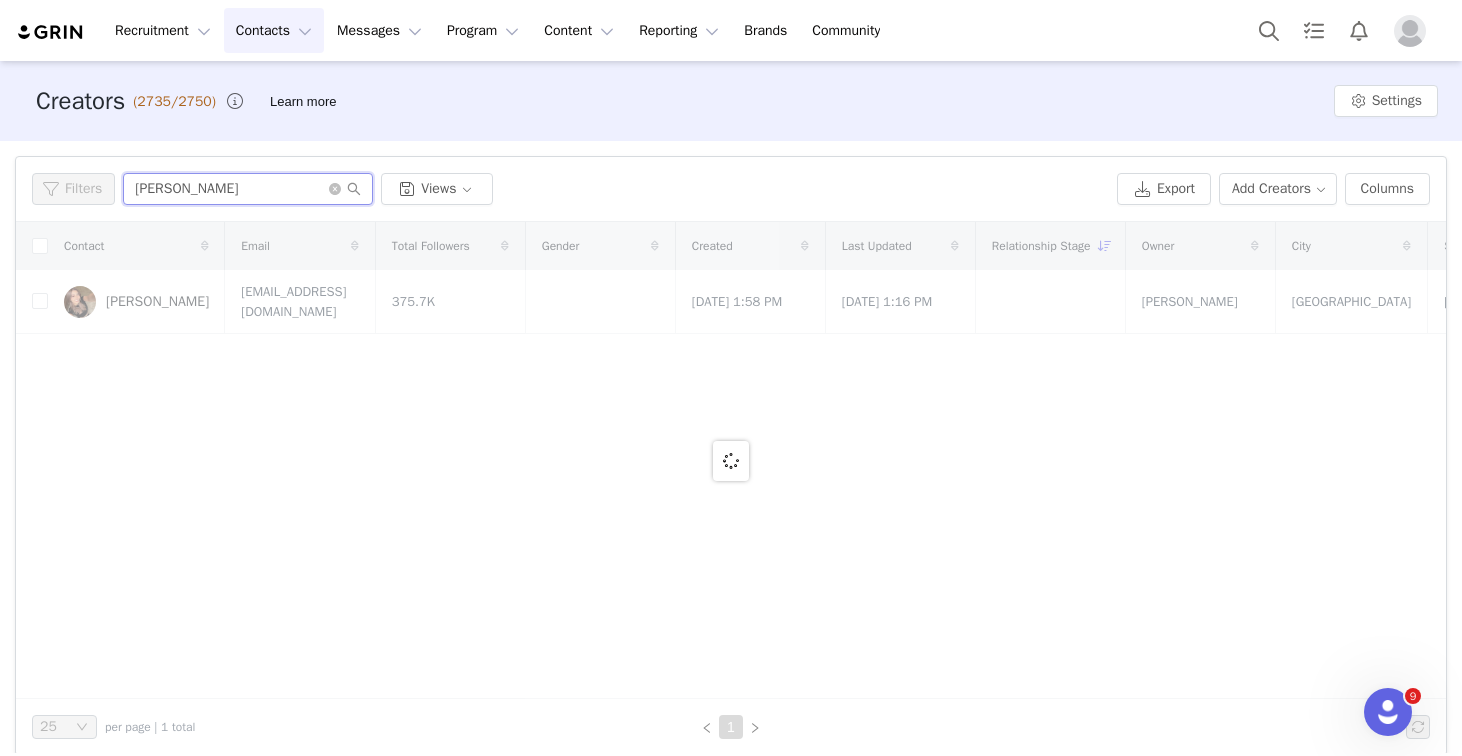 type on "briana" 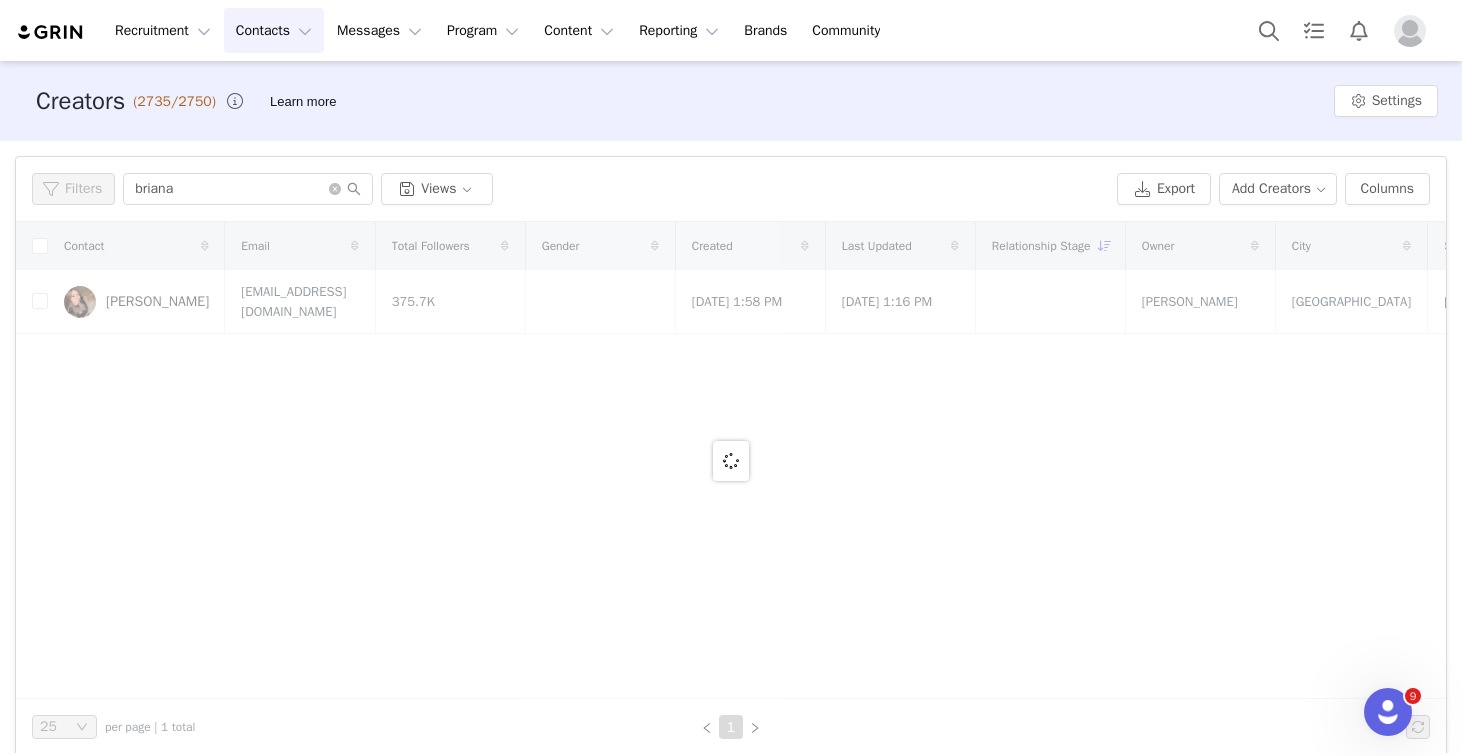 click at bounding box center (51, 32) 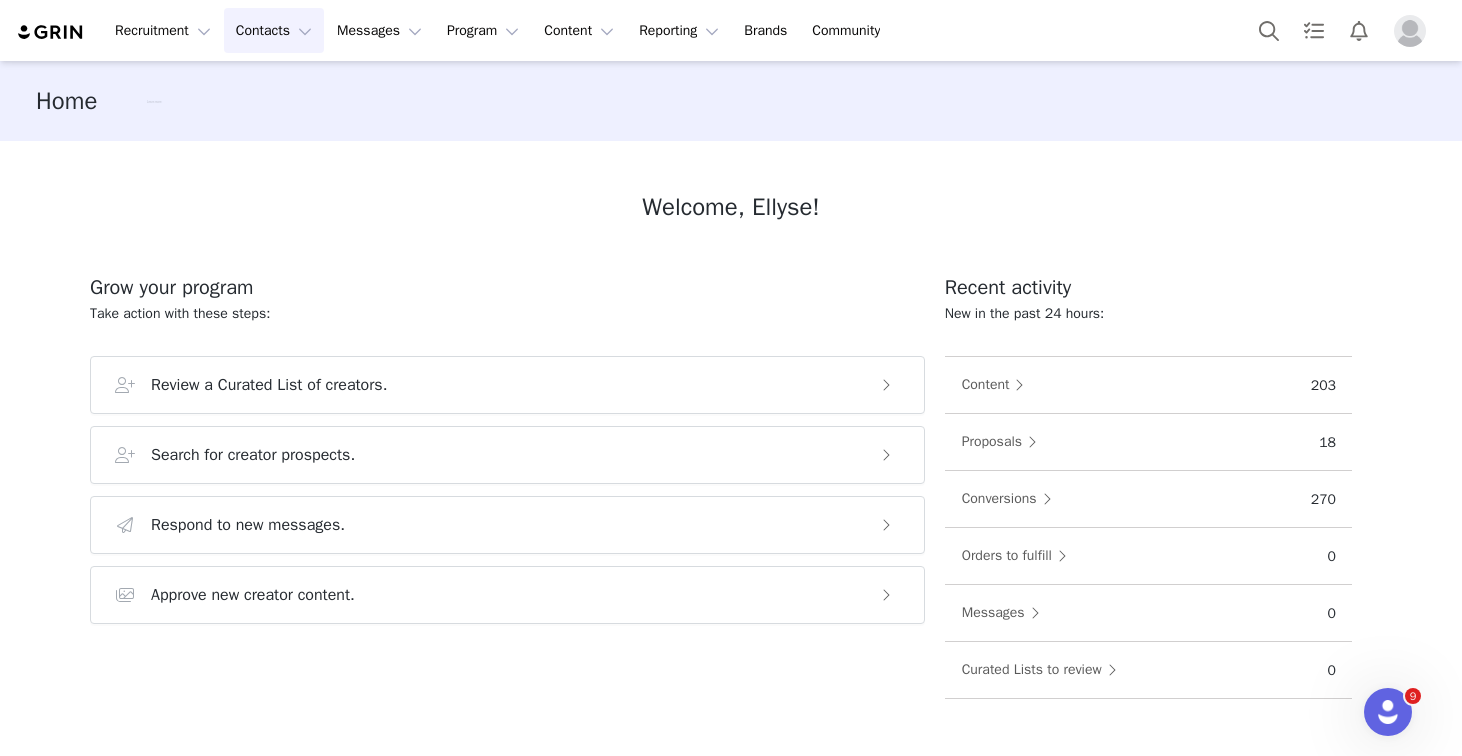 click on "Contacts Contacts" at bounding box center [274, 30] 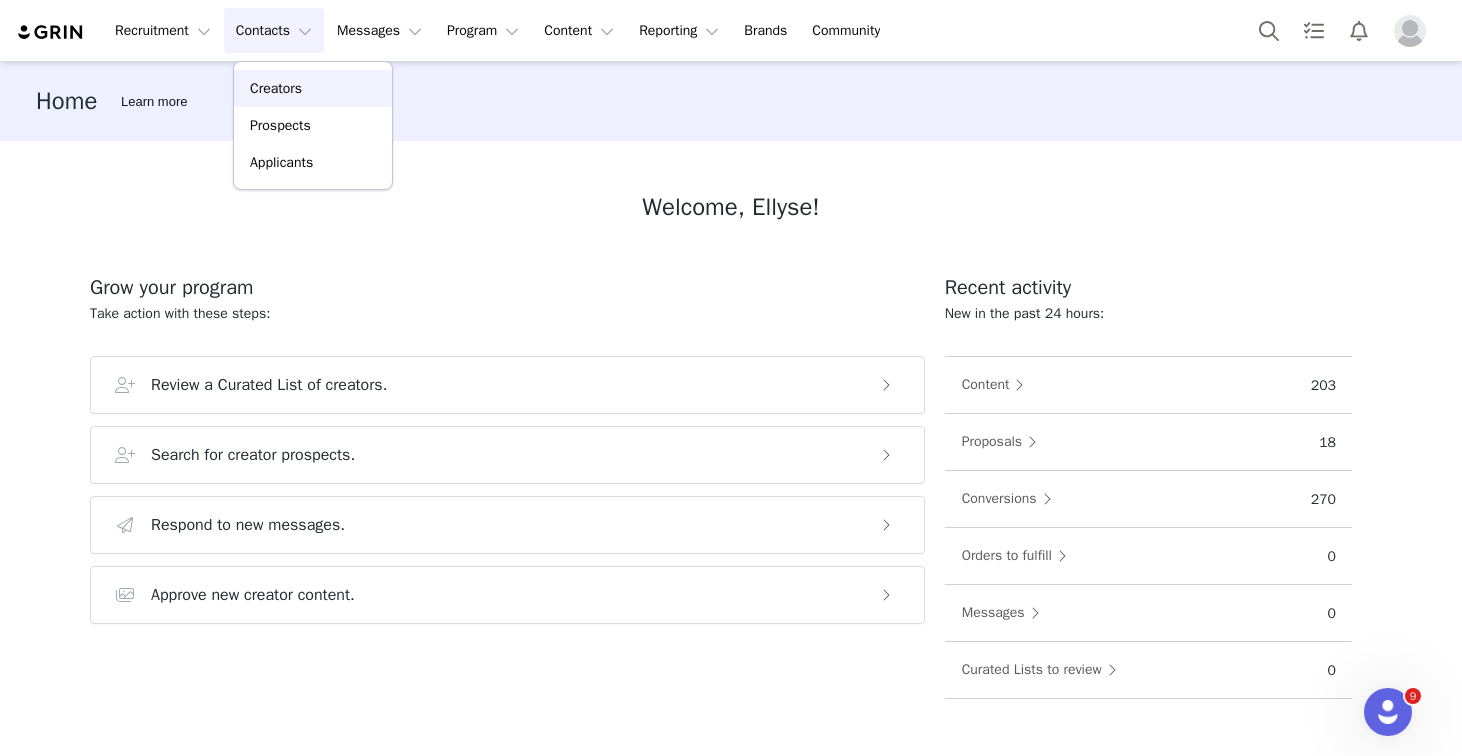 click on "Creators" at bounding box center [276, 88] 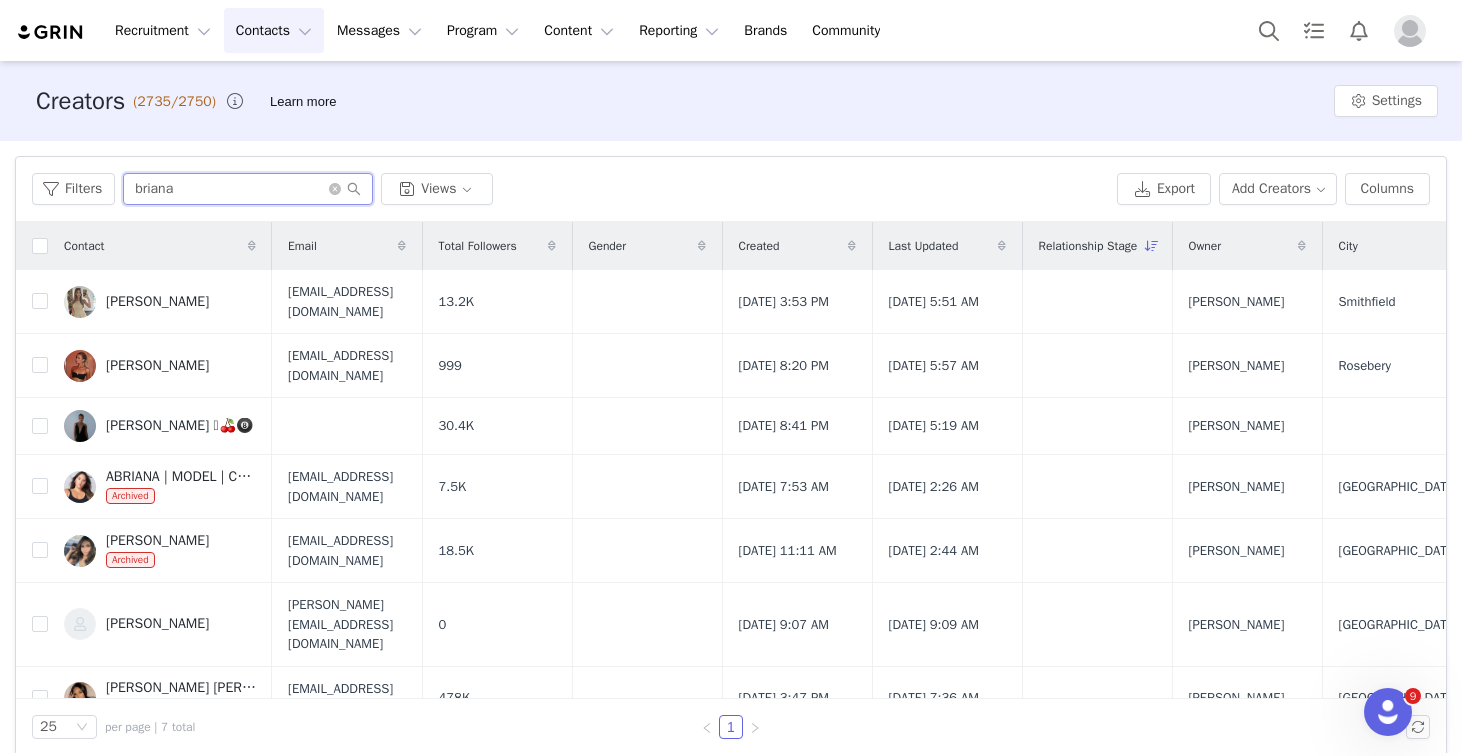 click on "briana" at bounding box center [248, 189] 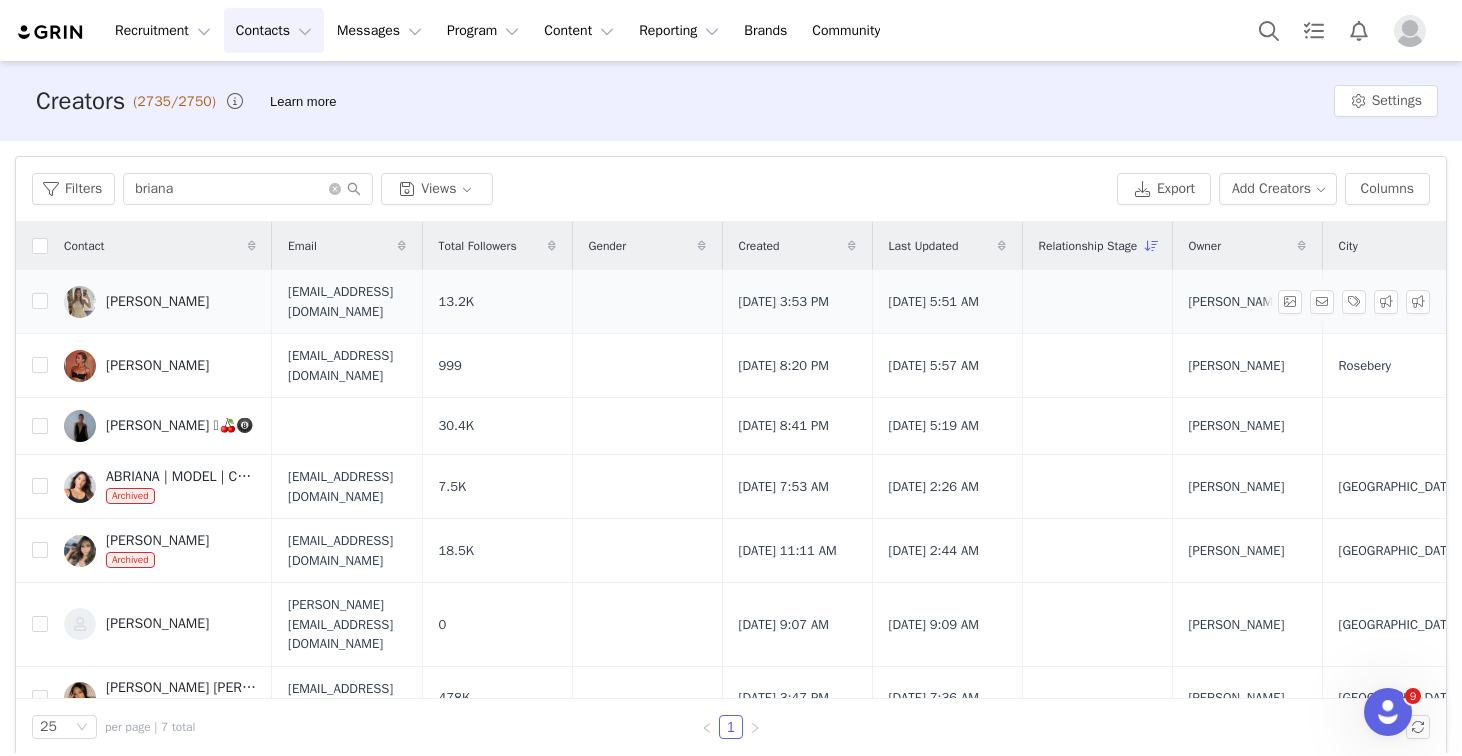 click on "[PERSON_NAME]" at bounding box center (160, 302) 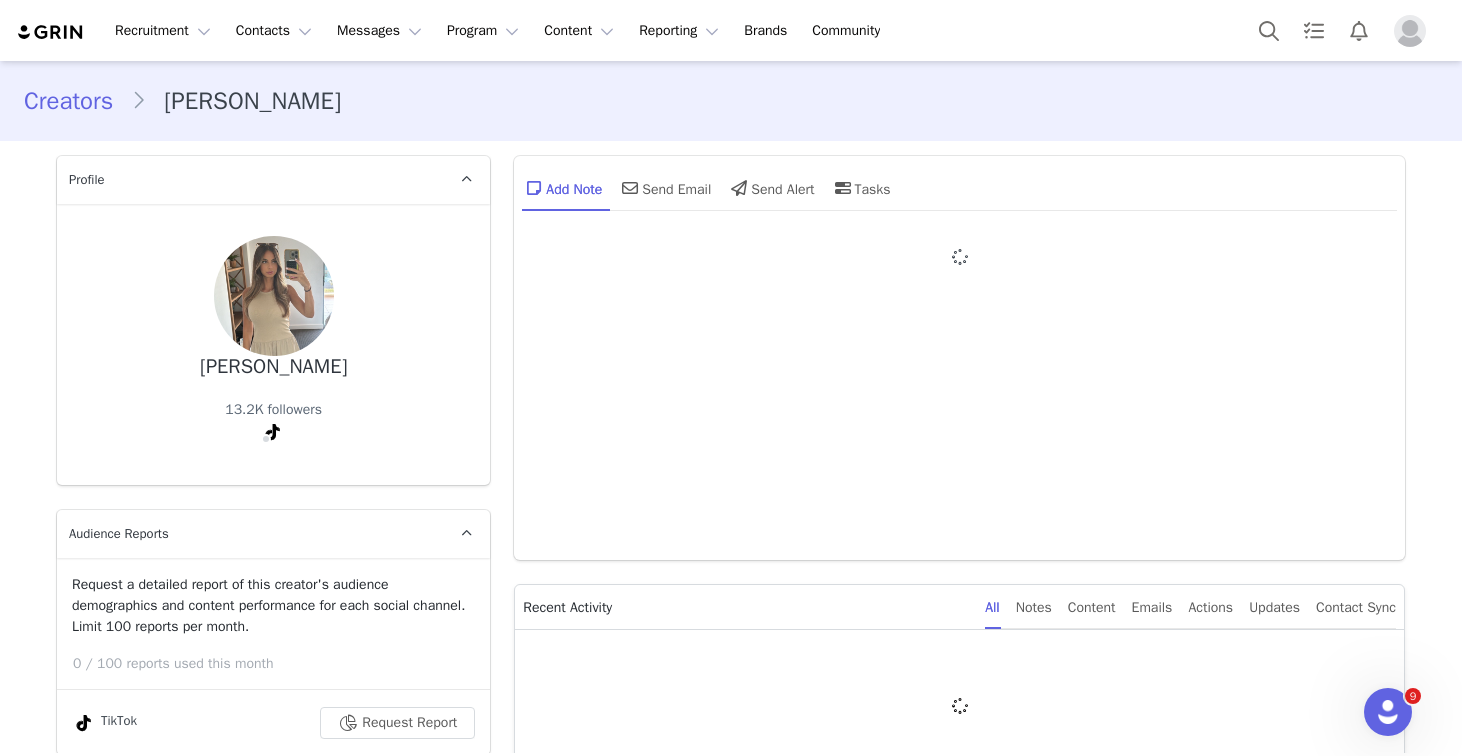 type on "+1 ([GEOGRAPHIC_DATA])" 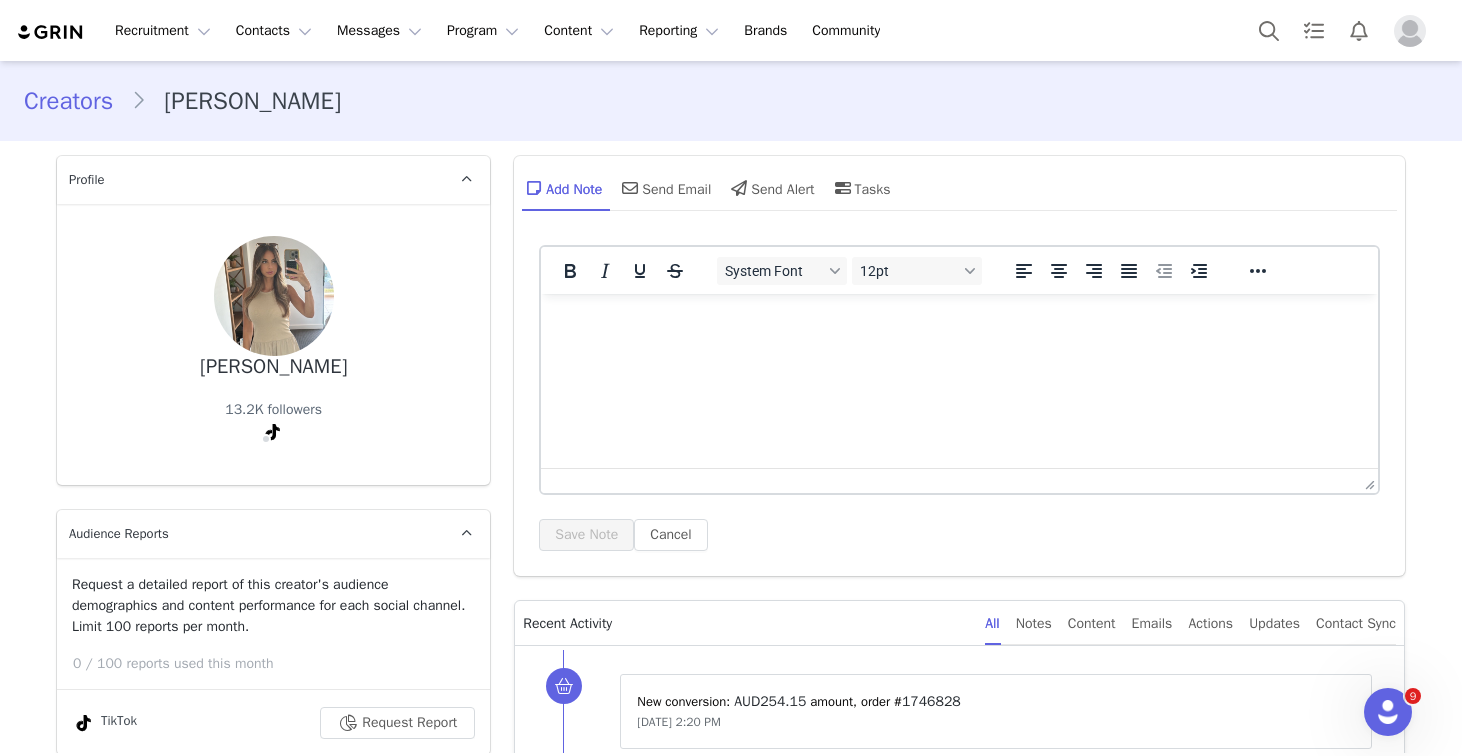 scroll, scrollTop: 954, scrollLeft: 0, axis: vertical 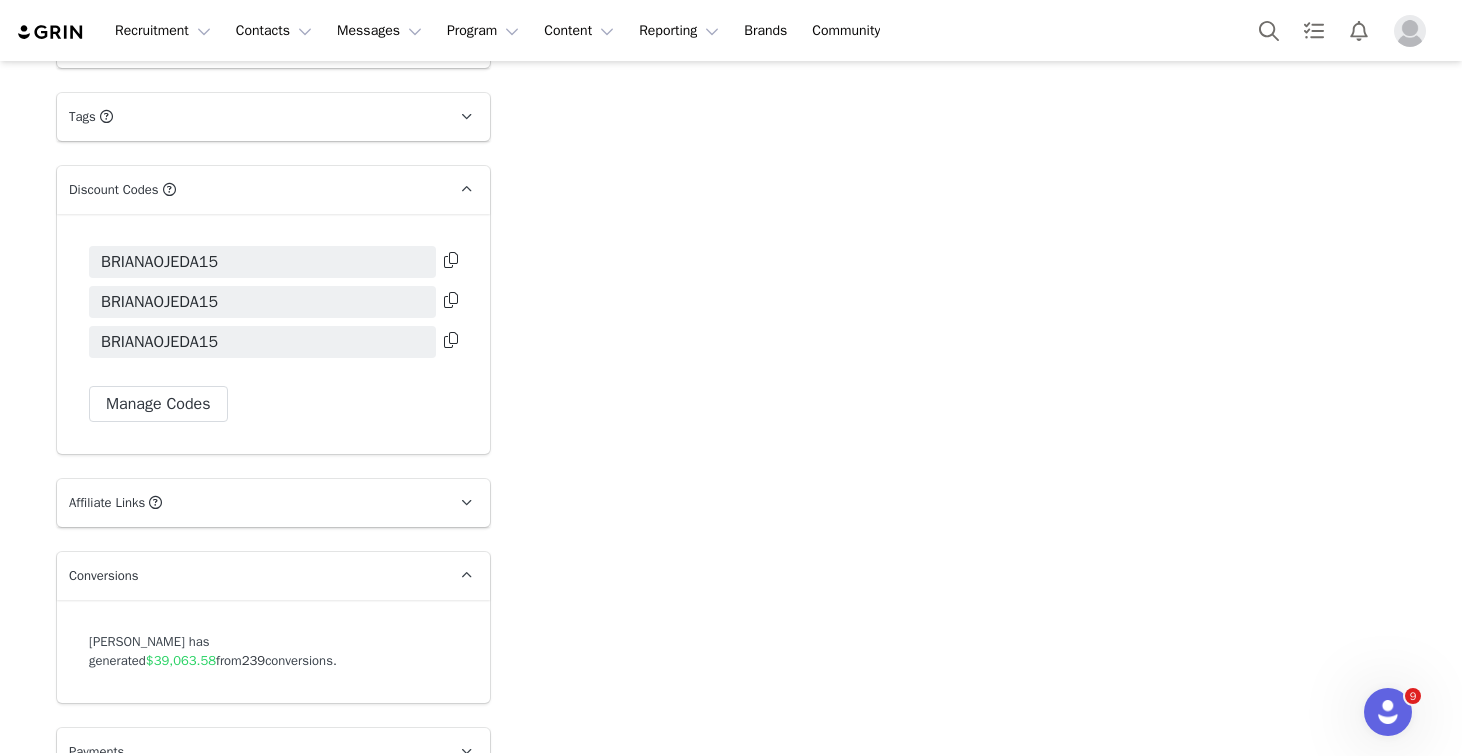 click on "$39,063.58" at bounding box center (181, 660) 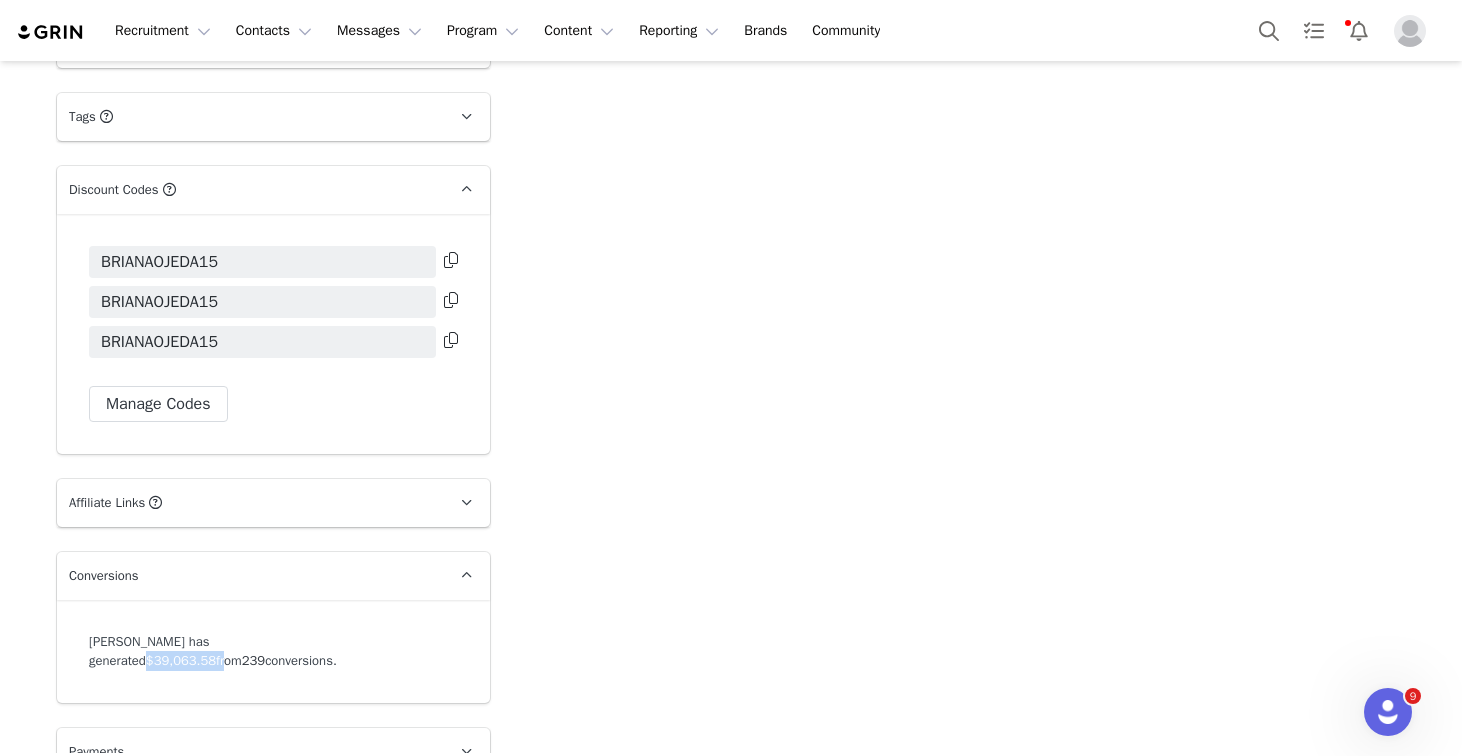 drag, startPoint x: 261, startPoint y: 602, endPoint x: 346, endPoint y: 605, distance: 85.052925 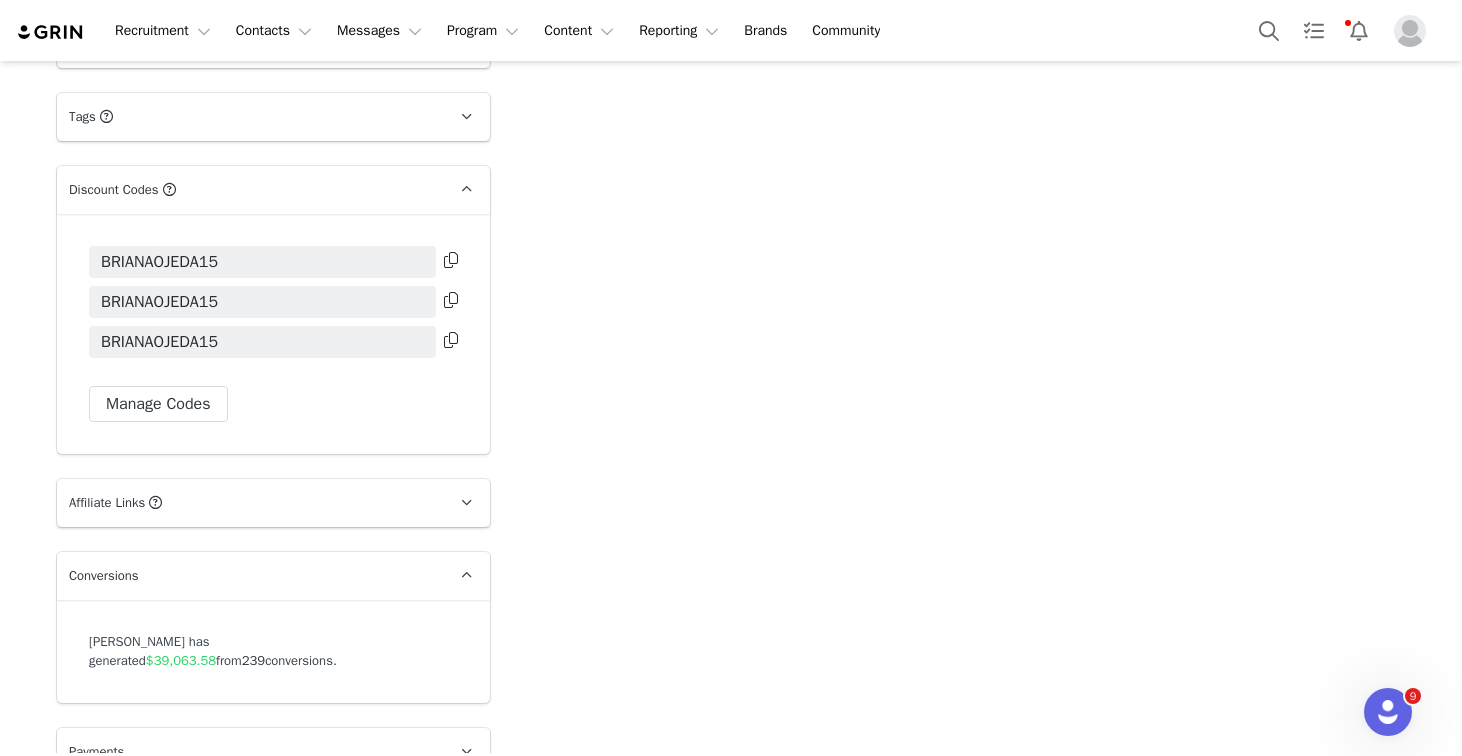 click on "Add Note   Send Email   Send Alert   Tasks  System Font 12pt To open the popup, press Shift+Enter To open the popup, press Shift+Enter To open the popup, press Shift+Enter To open the popup, press Shift+Enter Save Note Cancel Recent Activity All Notes Content Emails Actions Updates Contact Sync New conversion: ⁨ AUD254.15 ⁩ amount⁨⁩⁨, order #⁨ 1746828 ⁩⁩ Jul 14, 2025, 2:20 PM New conversion: ⁨ $160.65 ⁩ amount⁨⁩⁨, order #⁨ 1521454 ⁩⁩ Jul 14, 2025, 2:07 PM New conversion: ⁨ $199.75 ⁩ amount⁨⁩⁨, order #⁨ 1521358 ⁩⁩ Jul 14, 2025, 12:13 PM New conversion: ⁨ $165.75 ⁩ amount⁨⁩⁨, order #⁨ 1521281 ⁩⁩ Jul 14, 2025, 11:22 AM New conversion: ⁨ AUD372.30 ⁩ amount⁨⁩⁨, order #⁨ 1746682 ⁩⁩ Jul 14, 2025, 10:29 AM New conversion: ⁨ AUD185.30 ⁩ amount⁨⁩⁨, order #⁨ 1746636 ⁩⁩ Jul 14, 2025, 8:51 AM New conversion: ⁨ £82.47 ⁩ amount⁨⁩⁨, order #⁨ 466928 ⁩⁩ Jul 14, 2025, 3:37 AM New conversion: ⁨ £131.75 466778" at bounding box center [959, -1314] 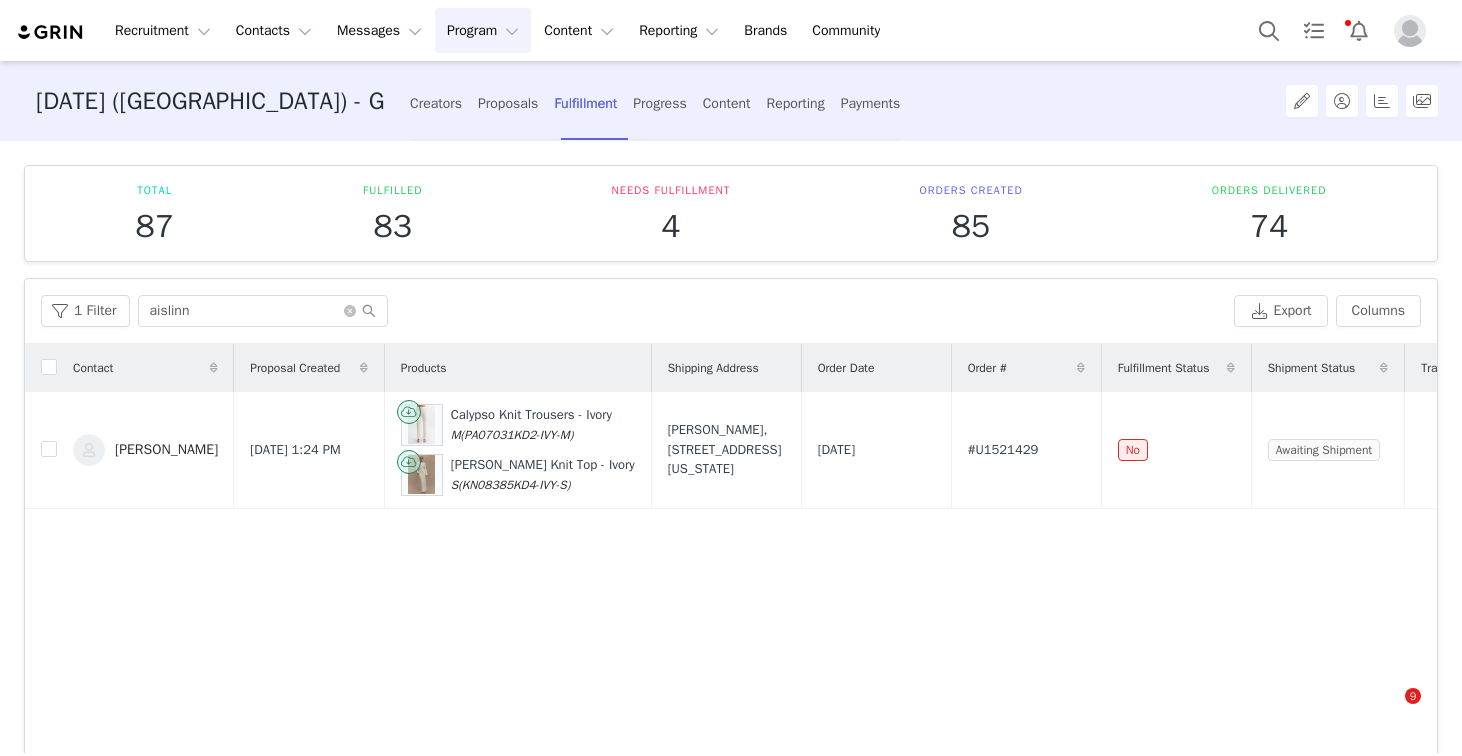 scroll, scrollTop: 0, scrollLeft: 0, axis: both 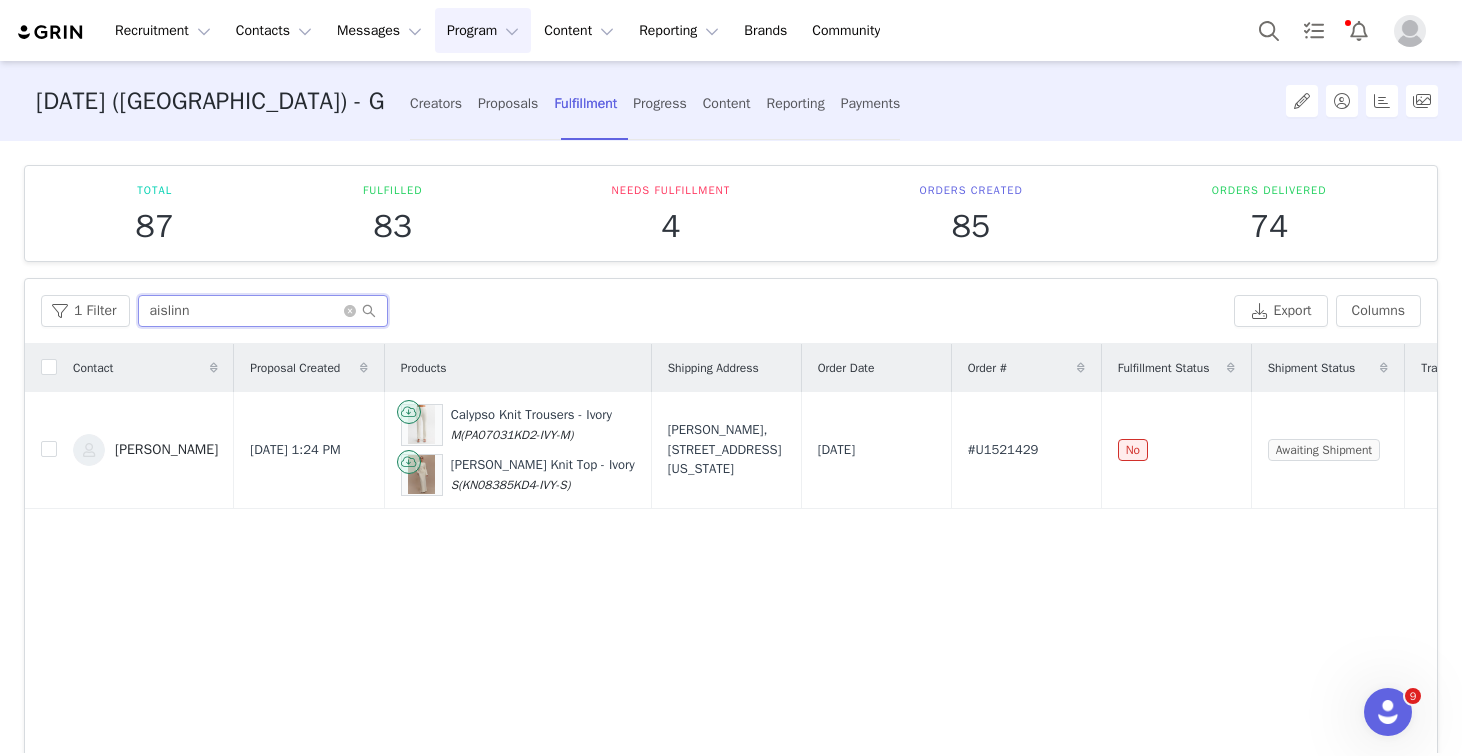 click on "aislinn" at bounding box center (263, 311) 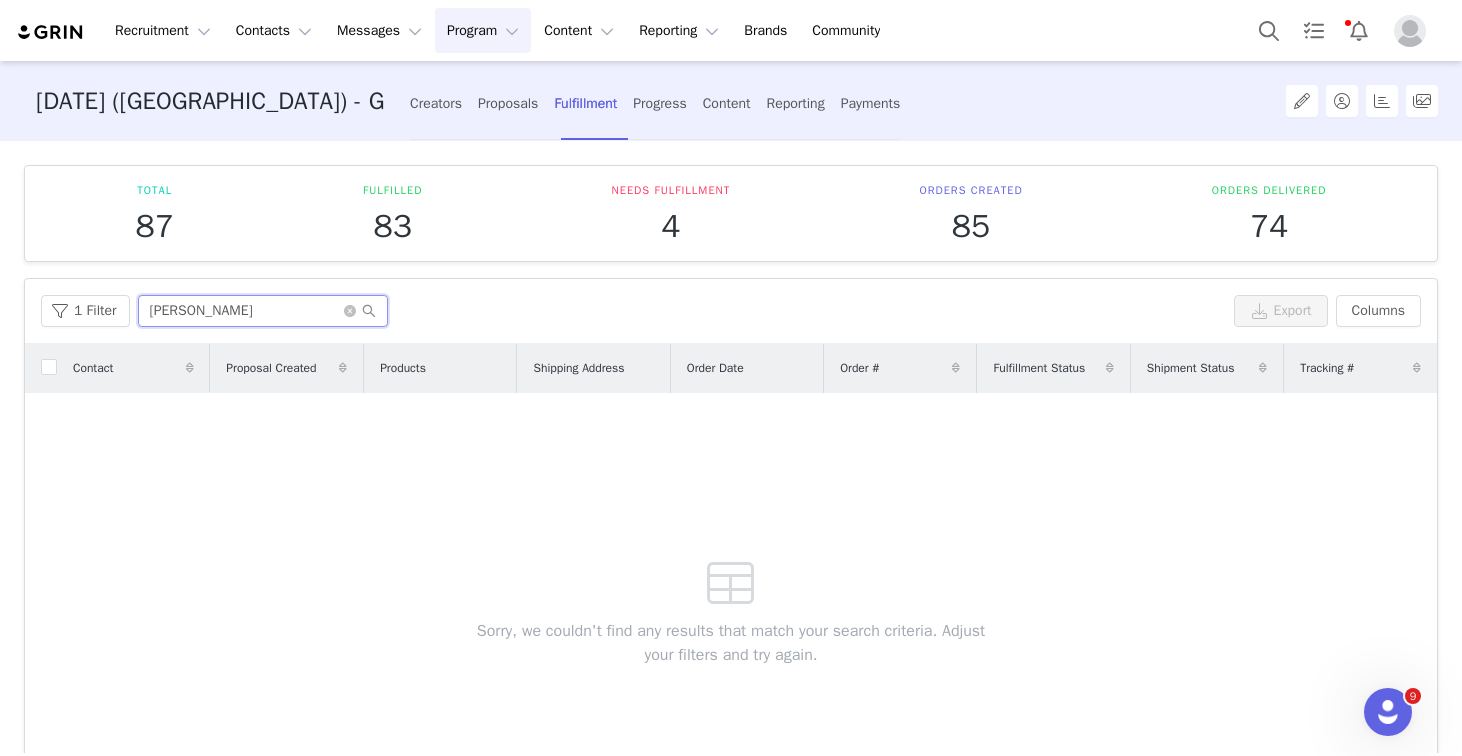 click on "[PERSON_NAME]" at bounding box center [263, 311] 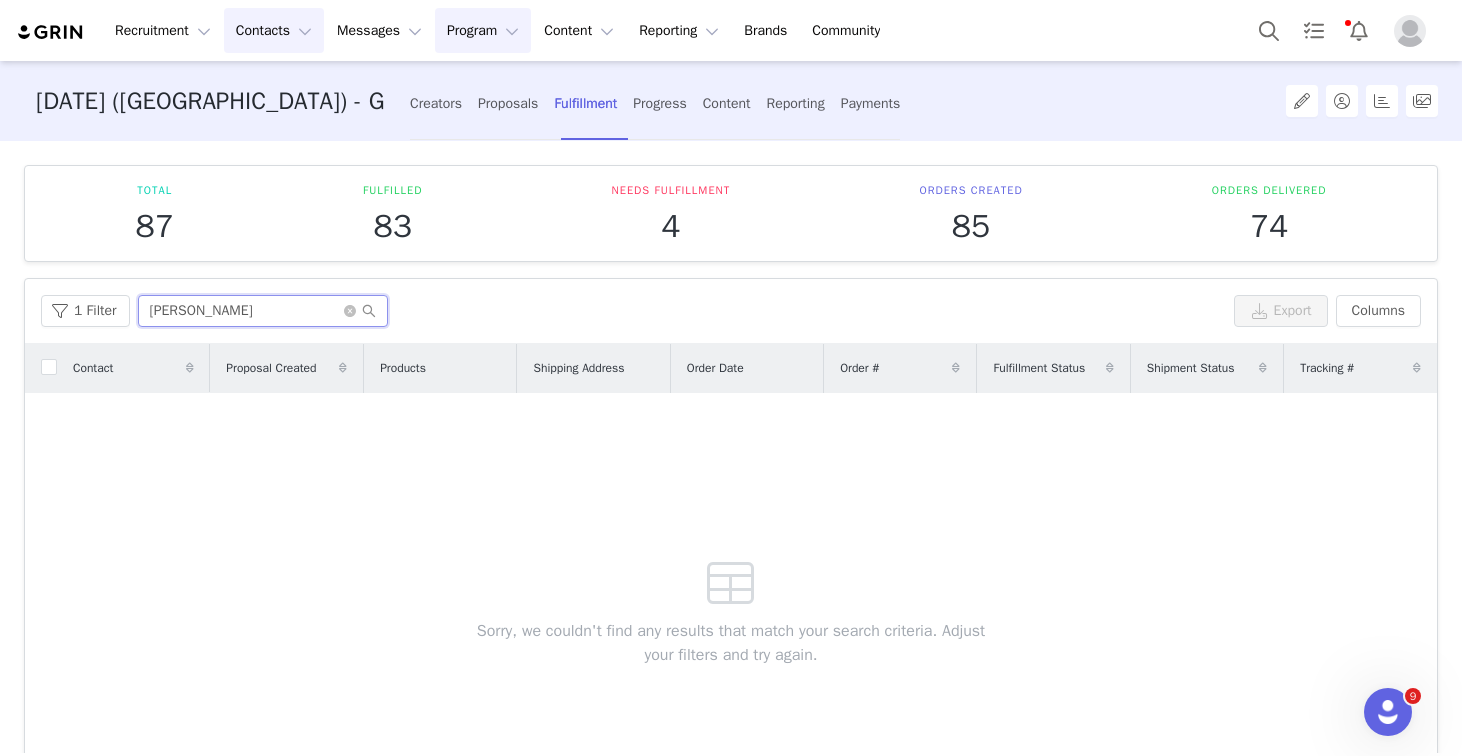 type on "[PERSON_NAME]" 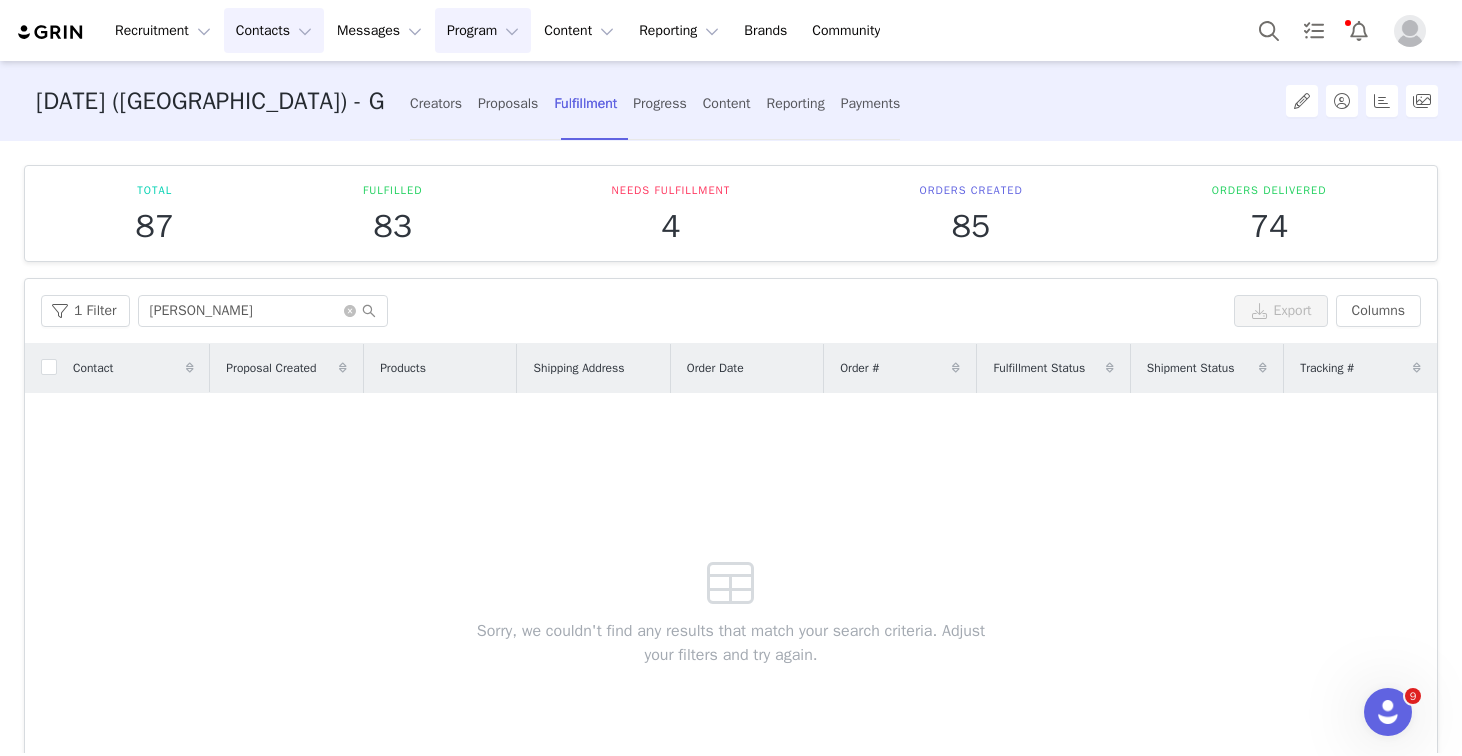 click on "Contacts Contacts" at bounding box center [274, 30] 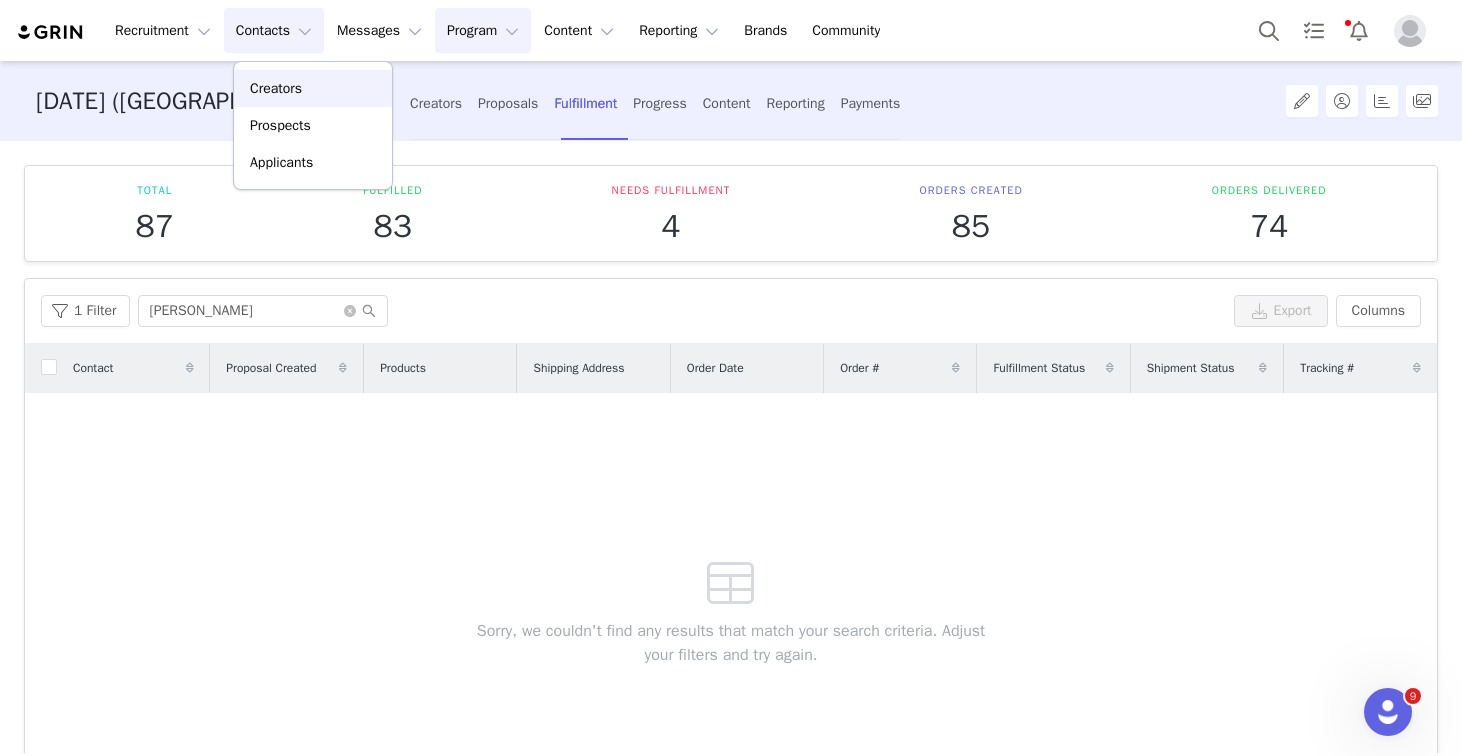 click on "Creators" at bounding box center [276, 88] 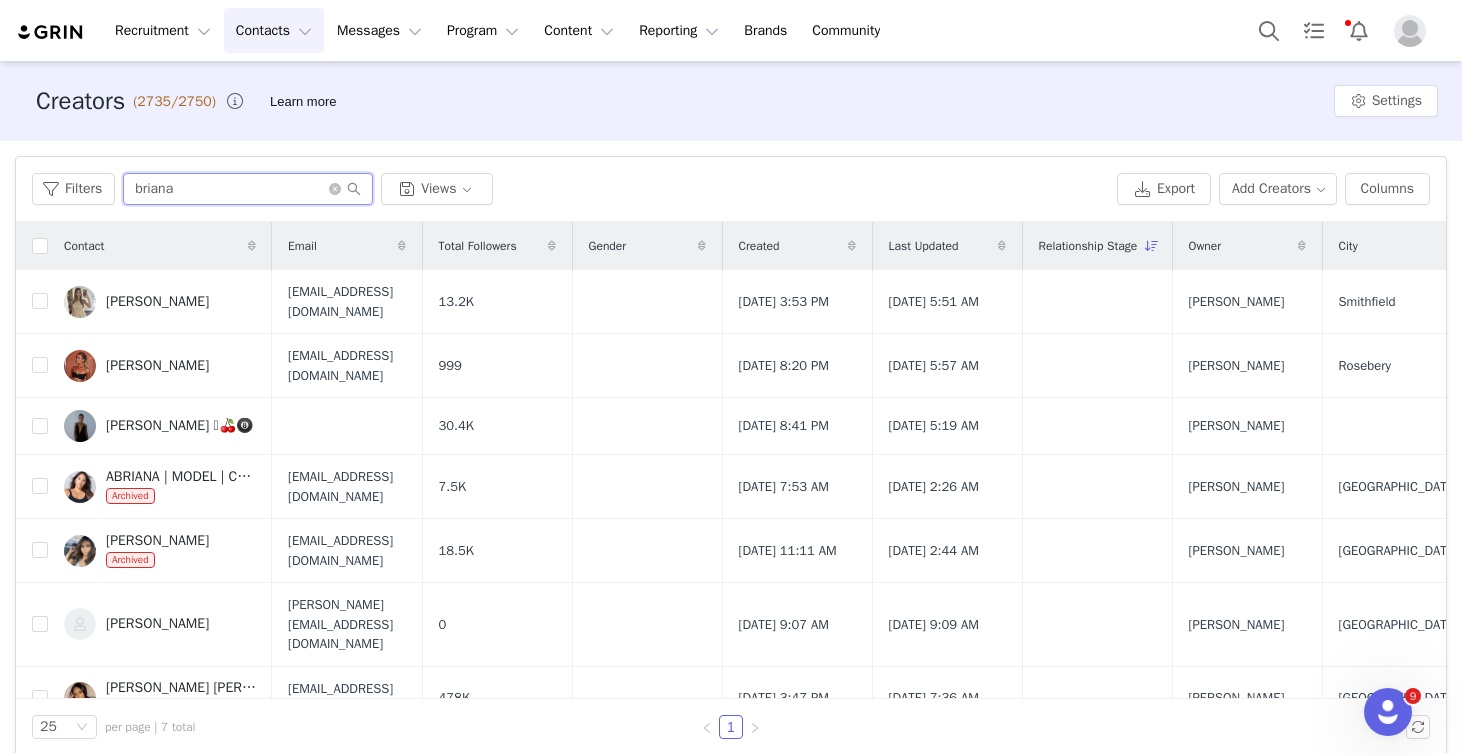 click on "briana" at bounding box center (248, 189) 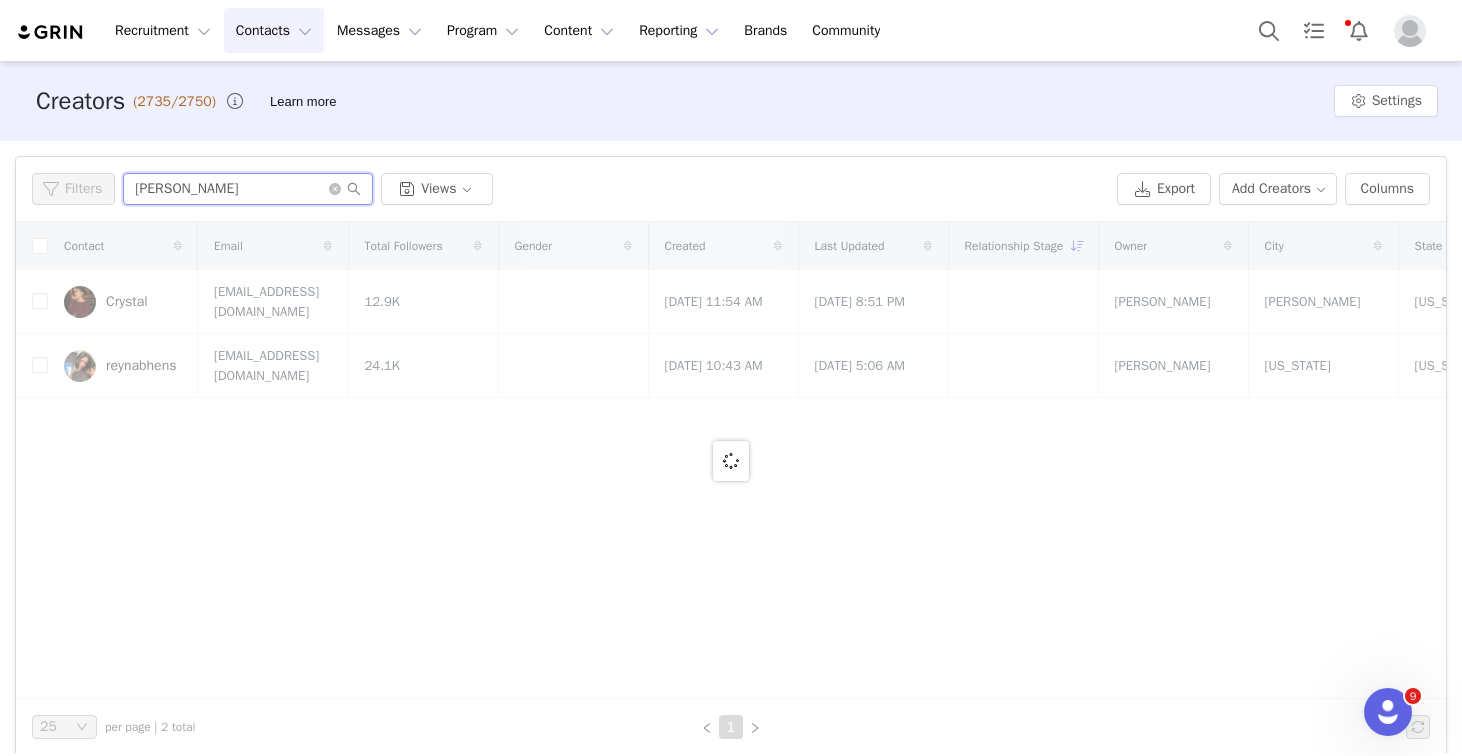 type on "[PERSON_NAME]" 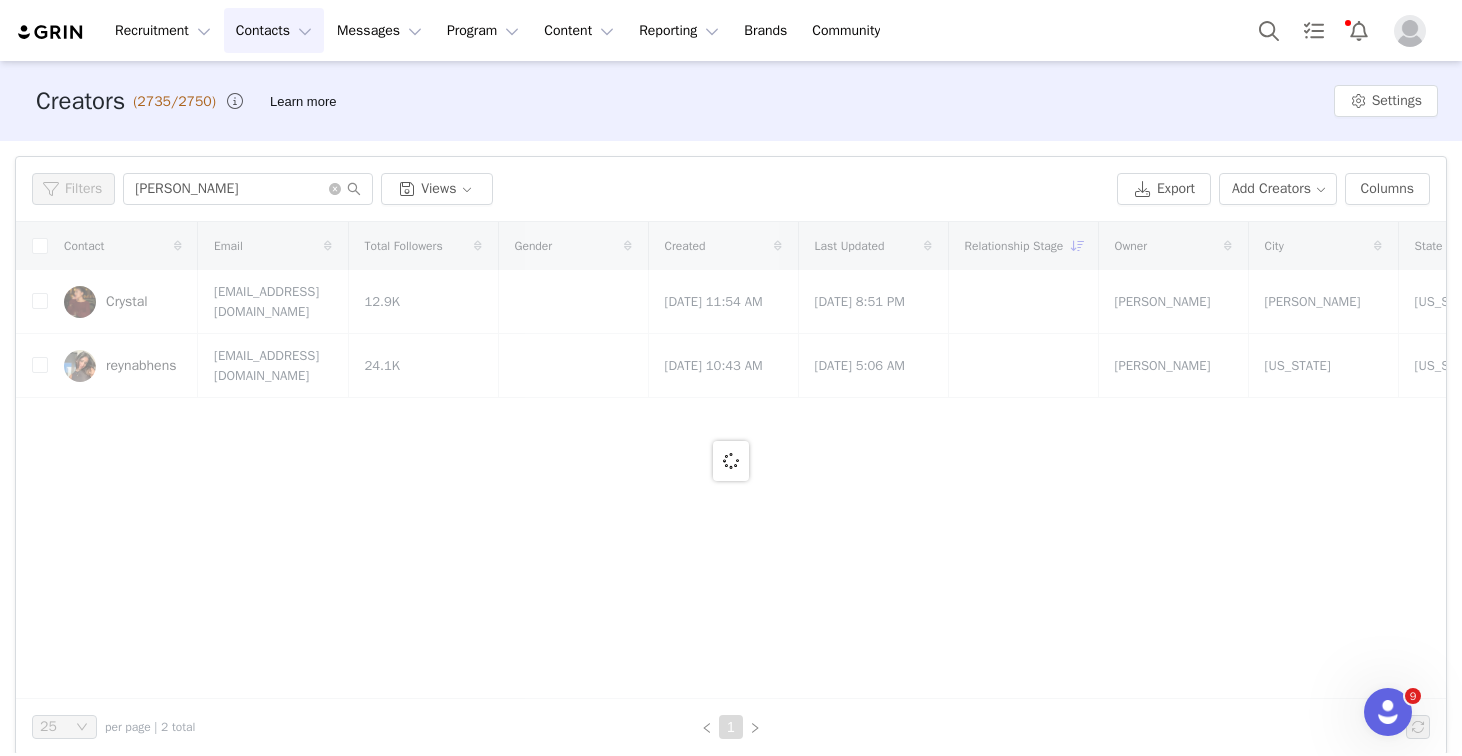 click at bounding box center (731, 460) 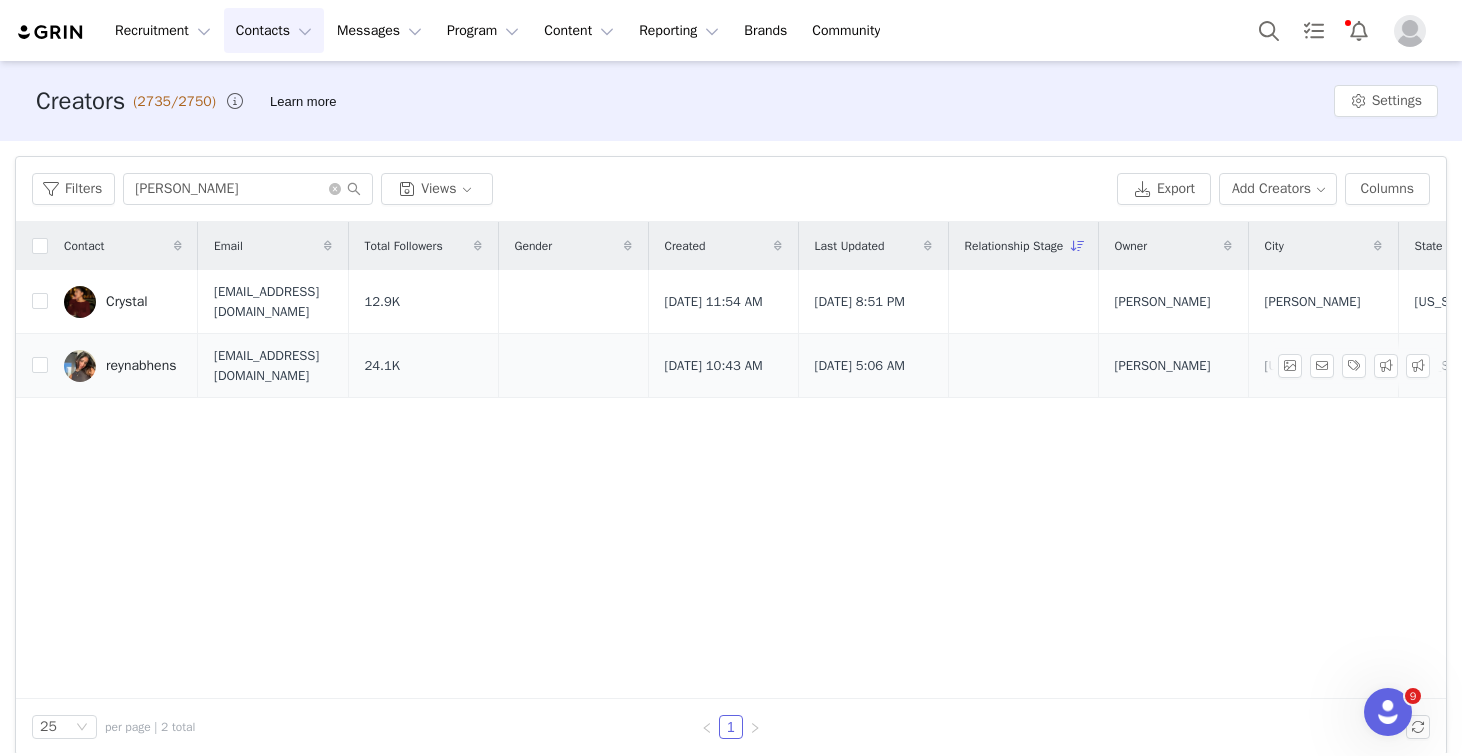 click on "reynabhens" at bounding box center (123, 366) 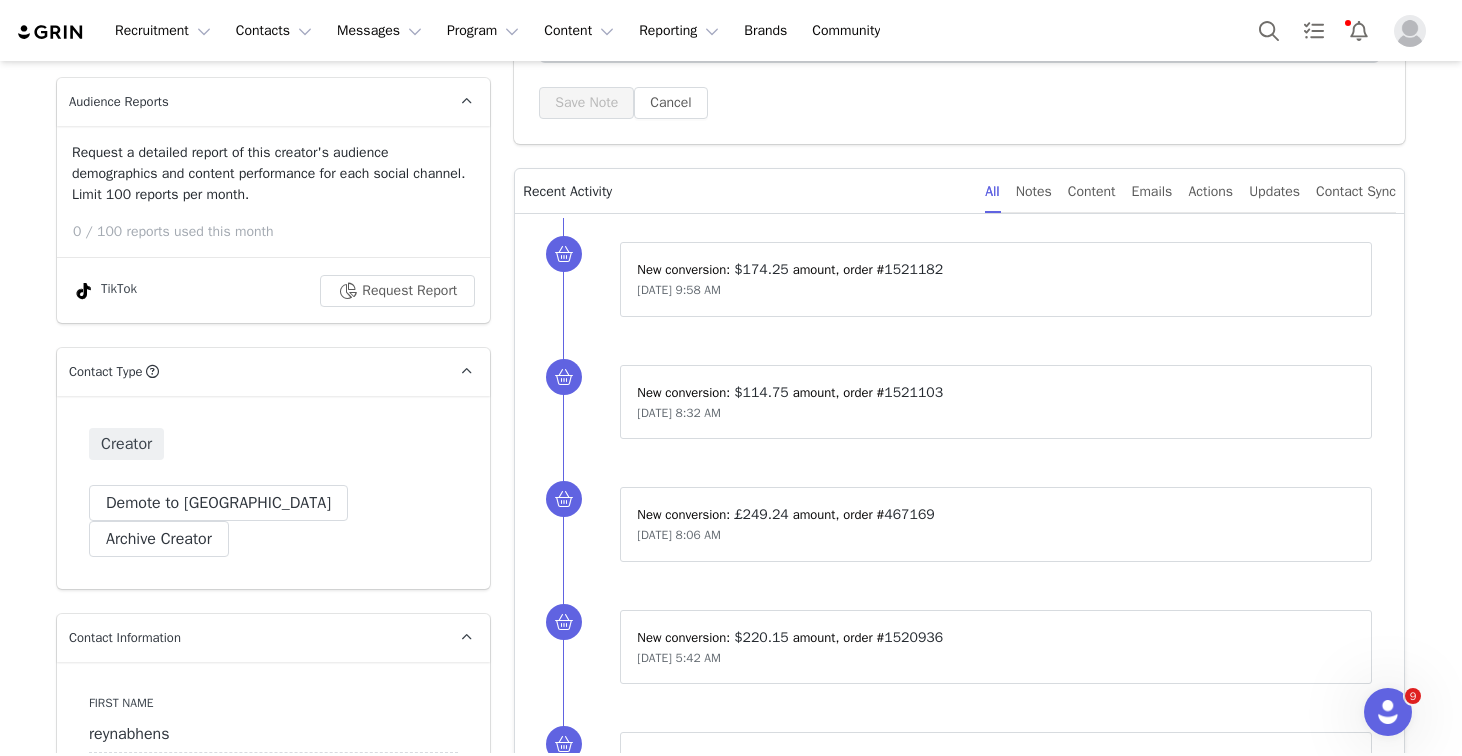 type on "+1 ([GEOGRAPHIC_DATA])" 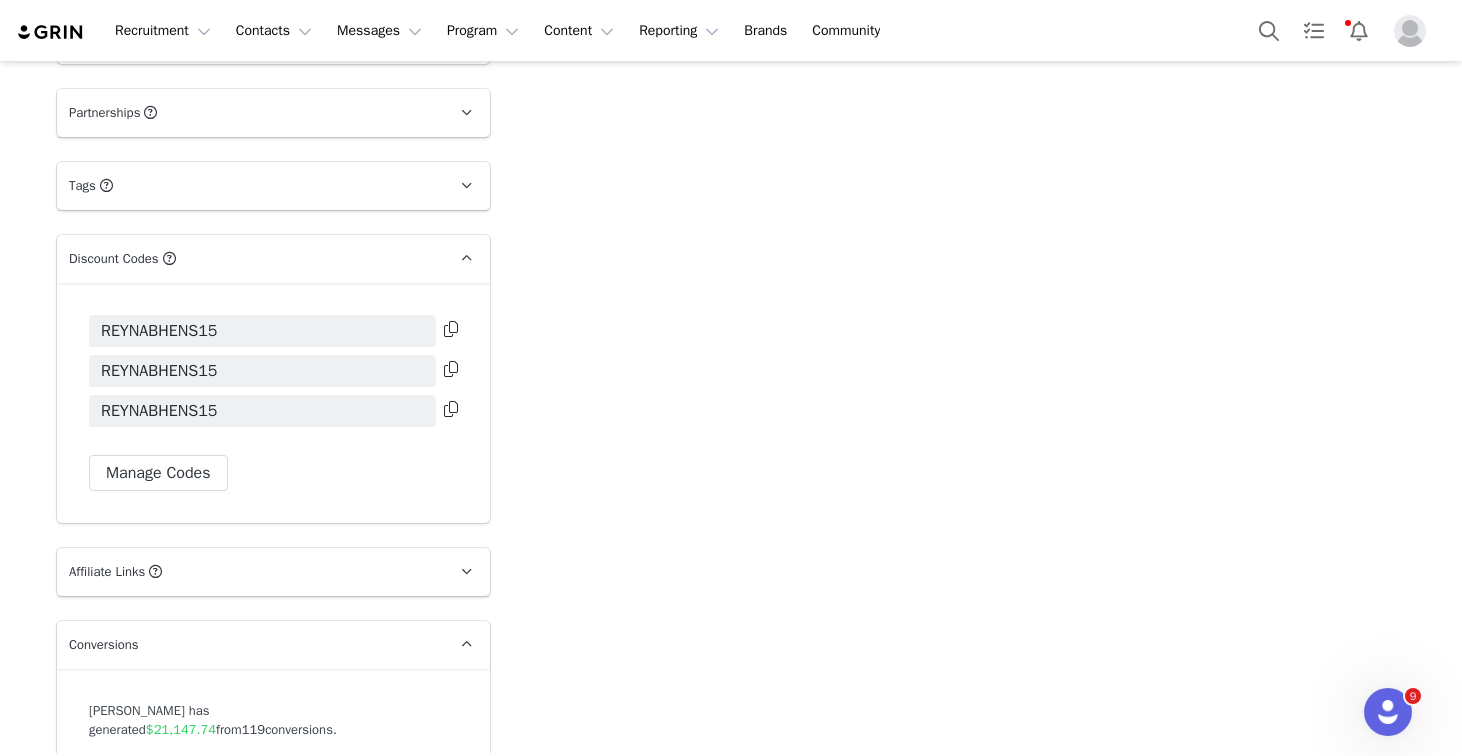 scroll, scrollTop: 3372, scrollLeft: 0, axis: vertical 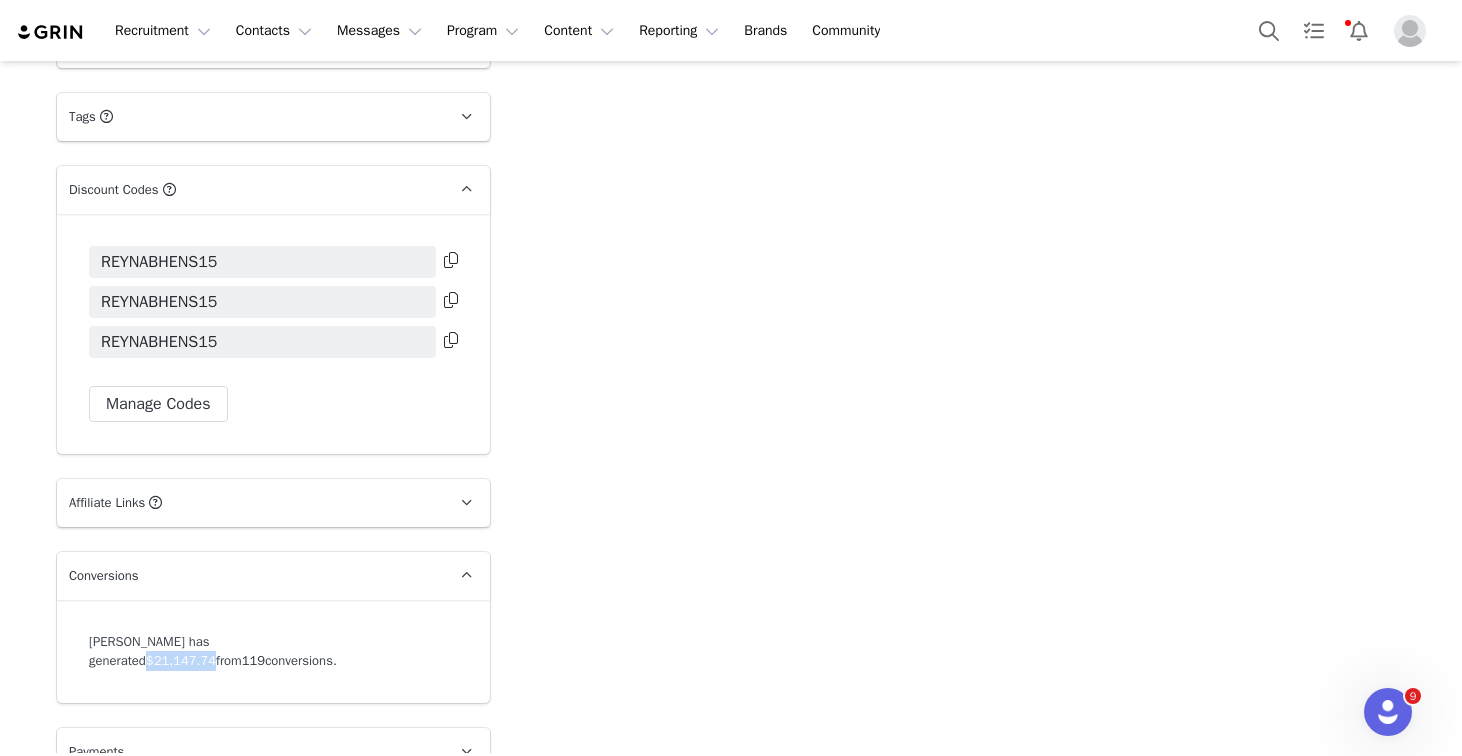 drag, startPoint x: 253, startPoint y: 599, endPoint x: 329, endPoint y: 605, distance: 76.23647 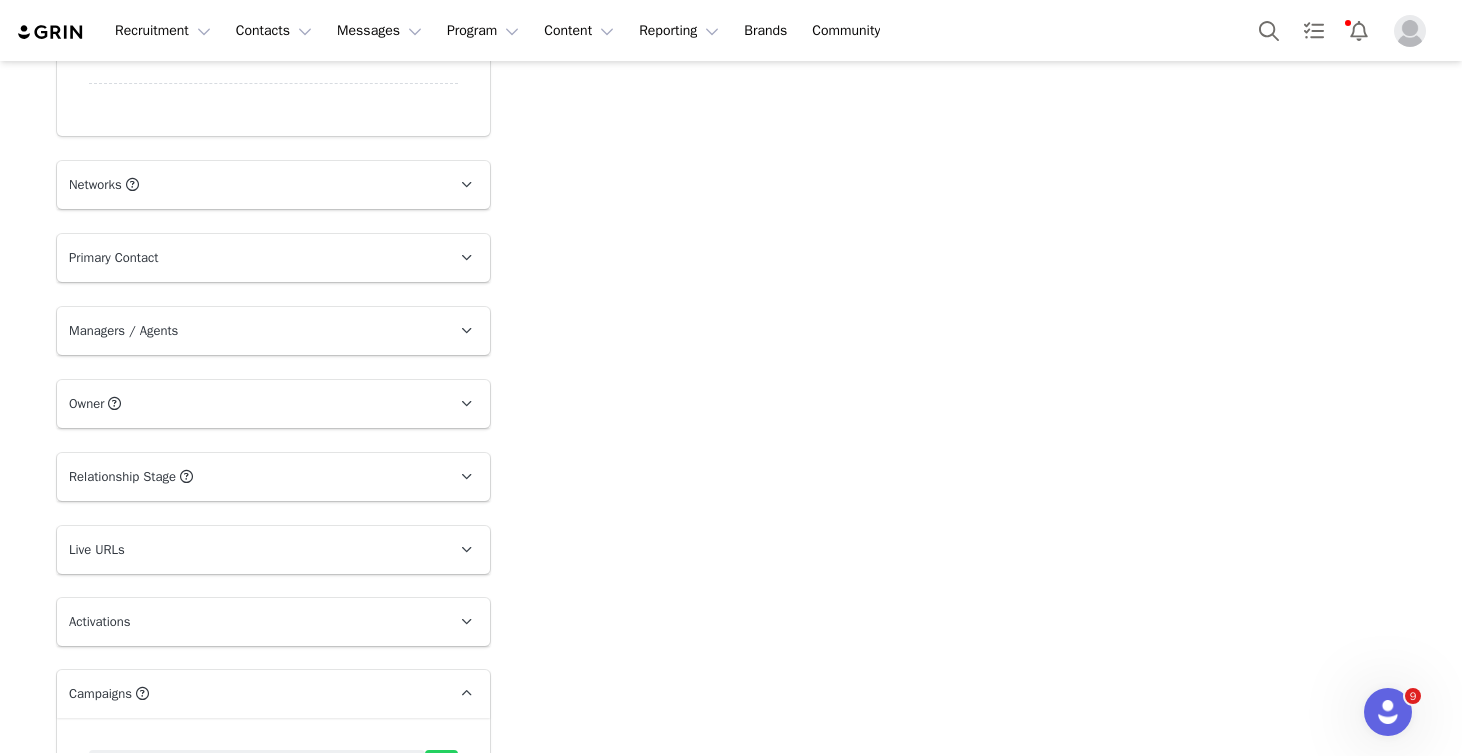 scroll, scrollTop: 2198, scrollLeft: 0, axis: vertical 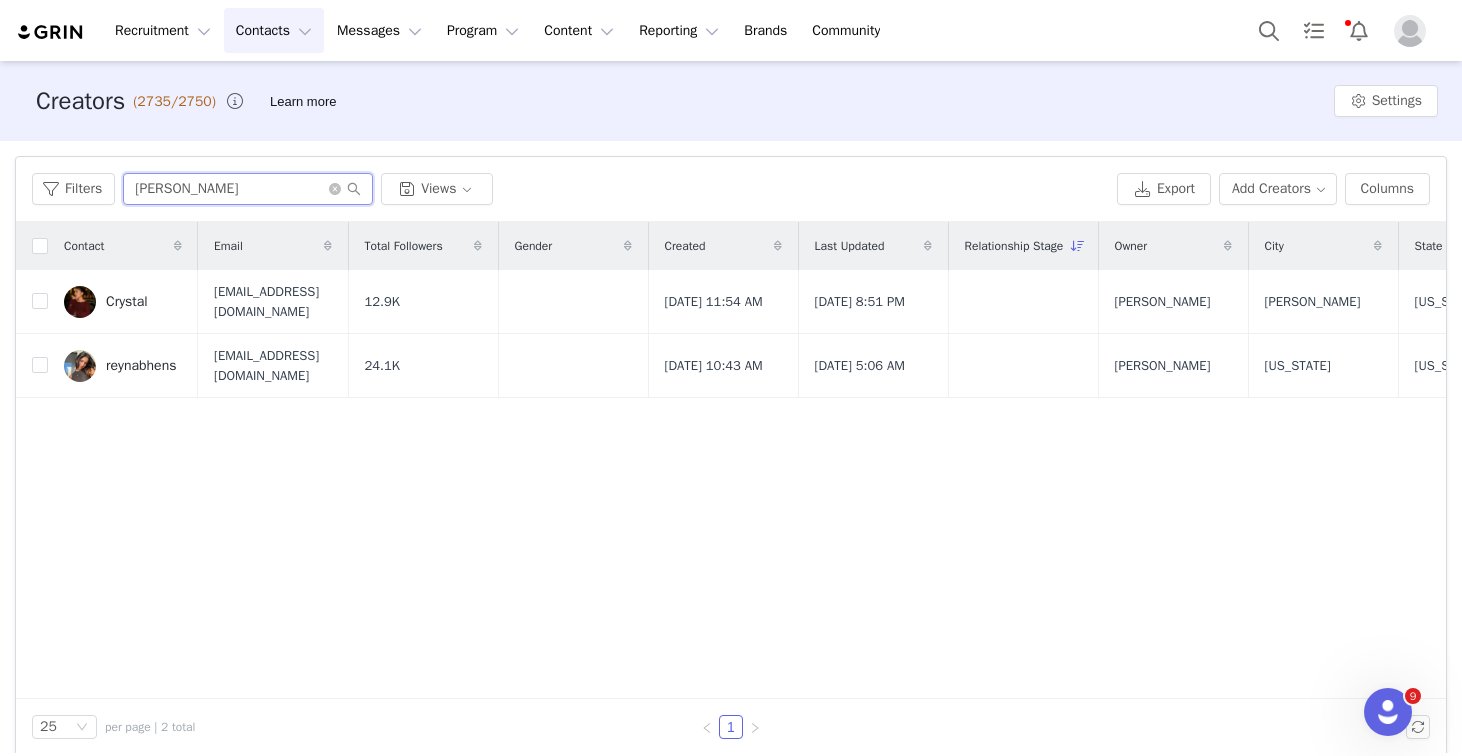 click on "[PERSON_NAME]" at bounding box center (248, 189) 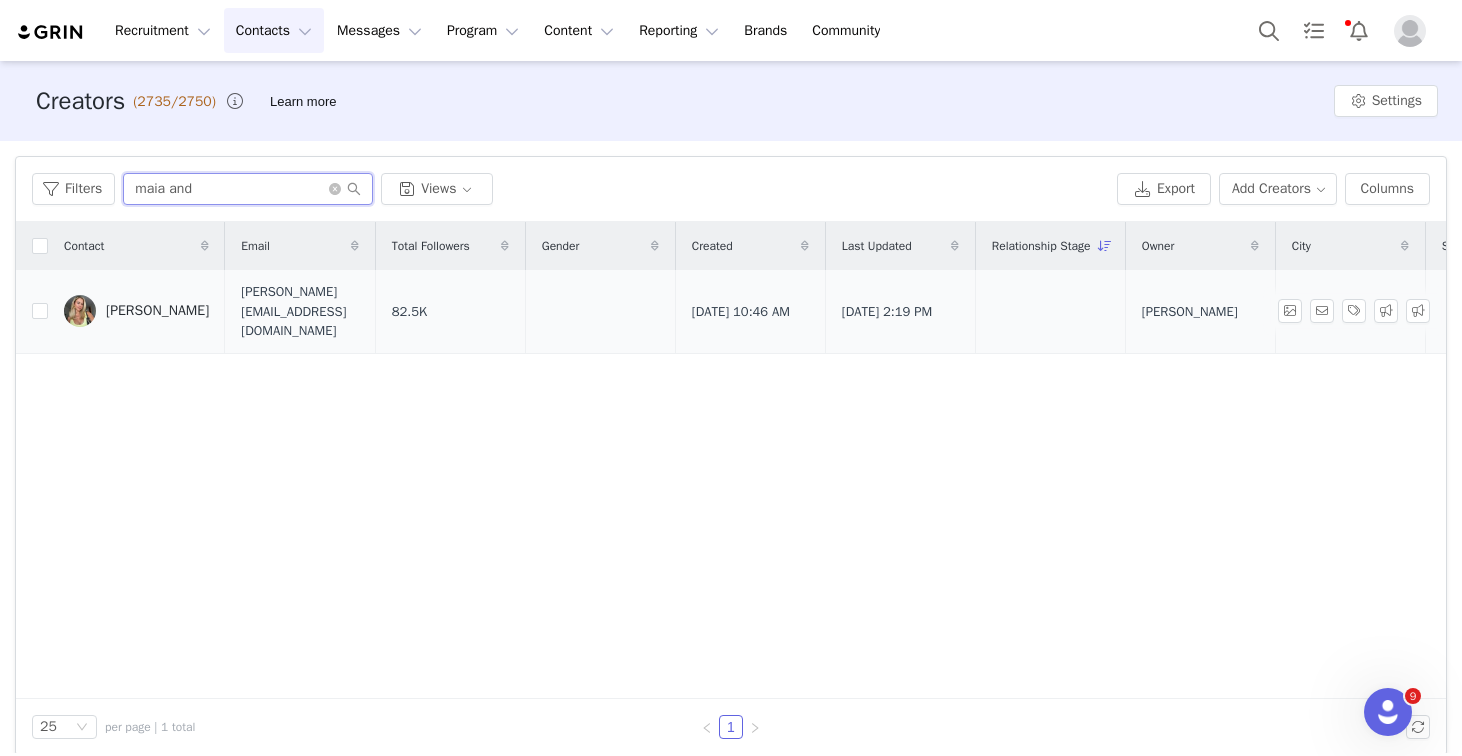type on "maia and" 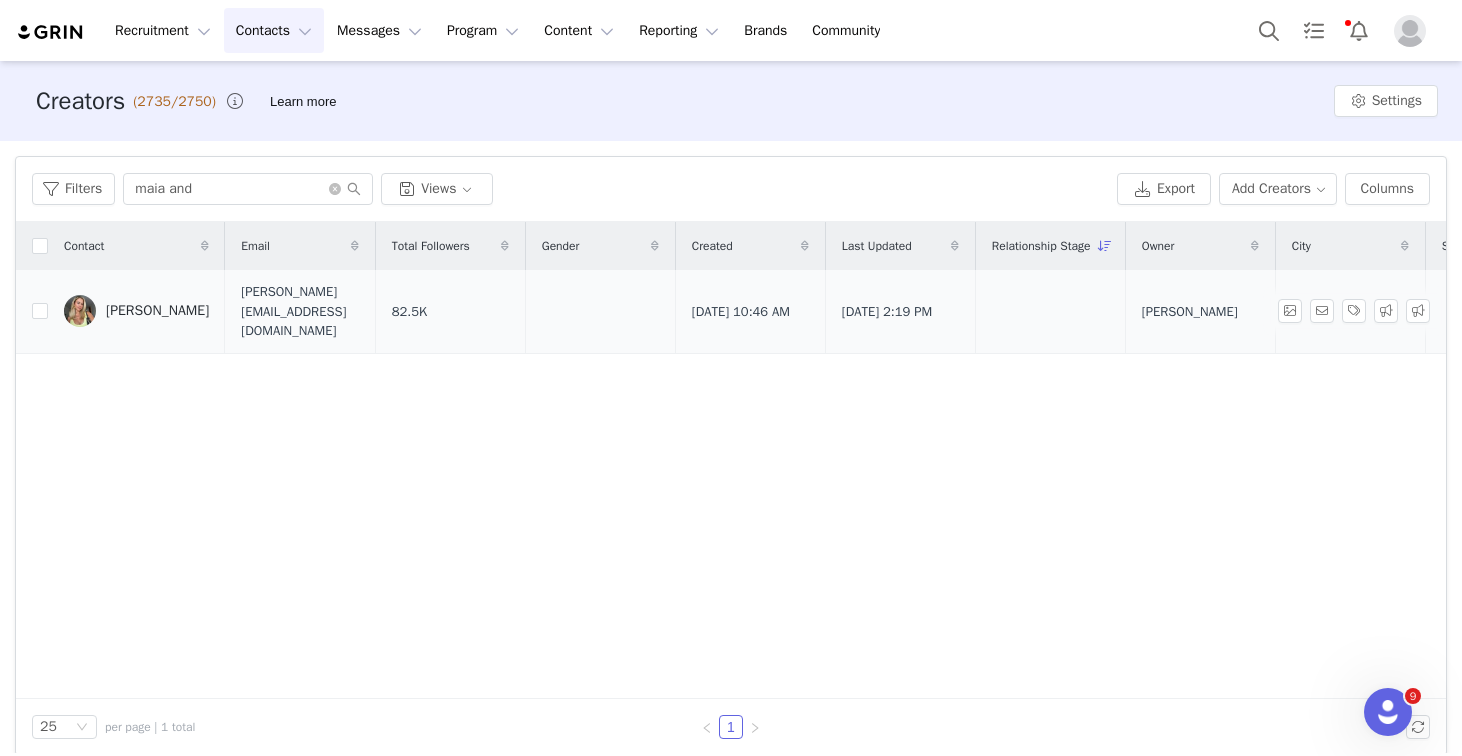click on "[PERSON_NAME]" at bounding box center [157, 311] 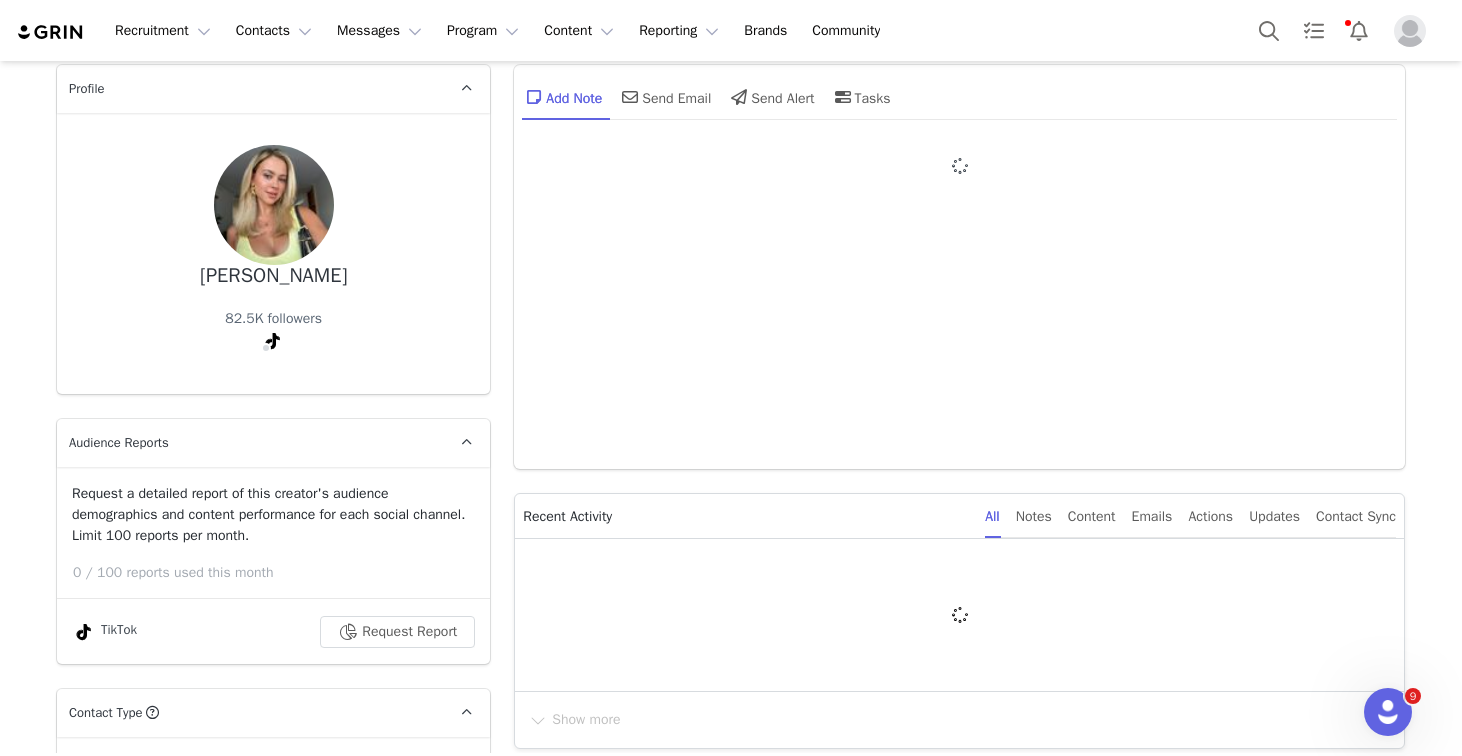 type on "+1 ([GEOGRAPHIC_DATA])" 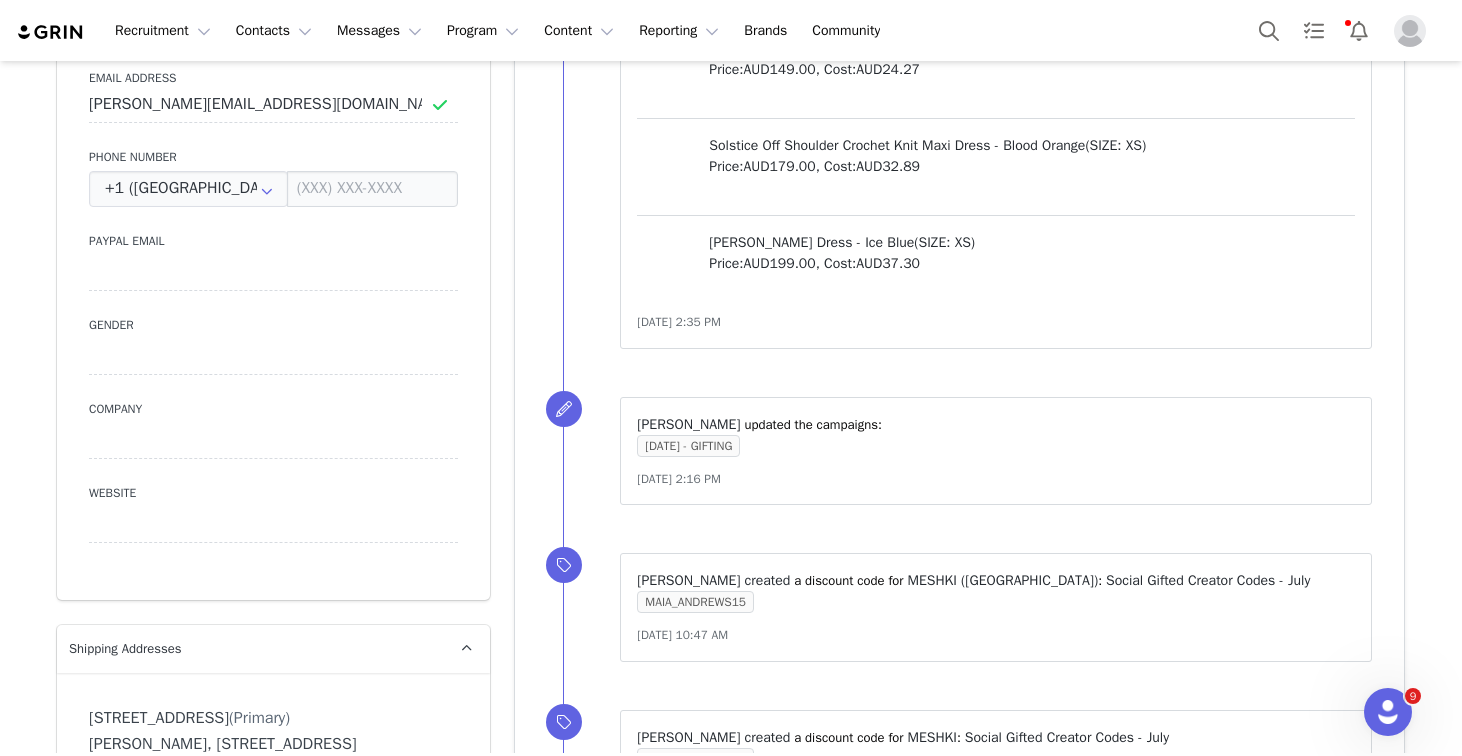 scroll, scrollTop: 1698, scrollLeft: 0, axis: vertical 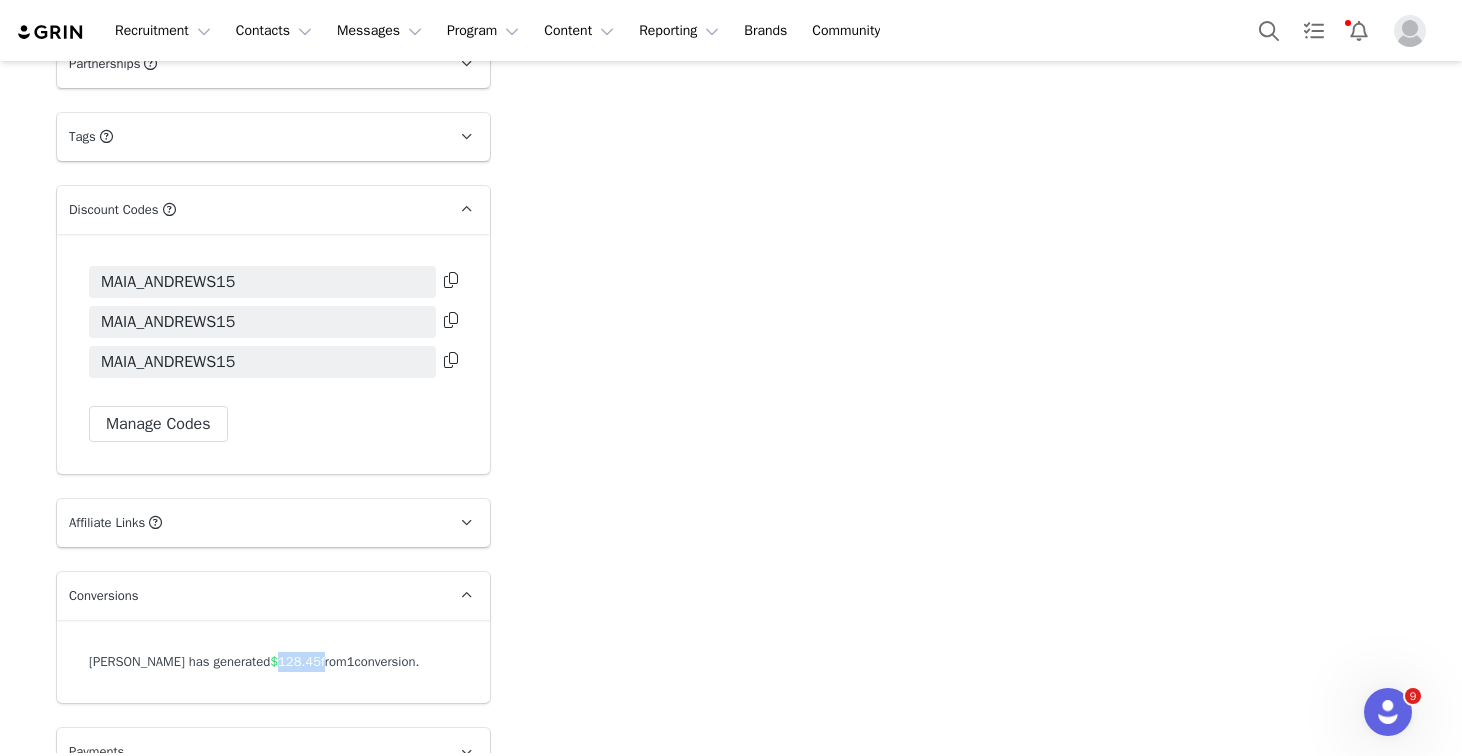 drag, startPoint x: 275, startPoint y: 623, endPoint x: 326, endPoint y: 625, distance: 51.0392 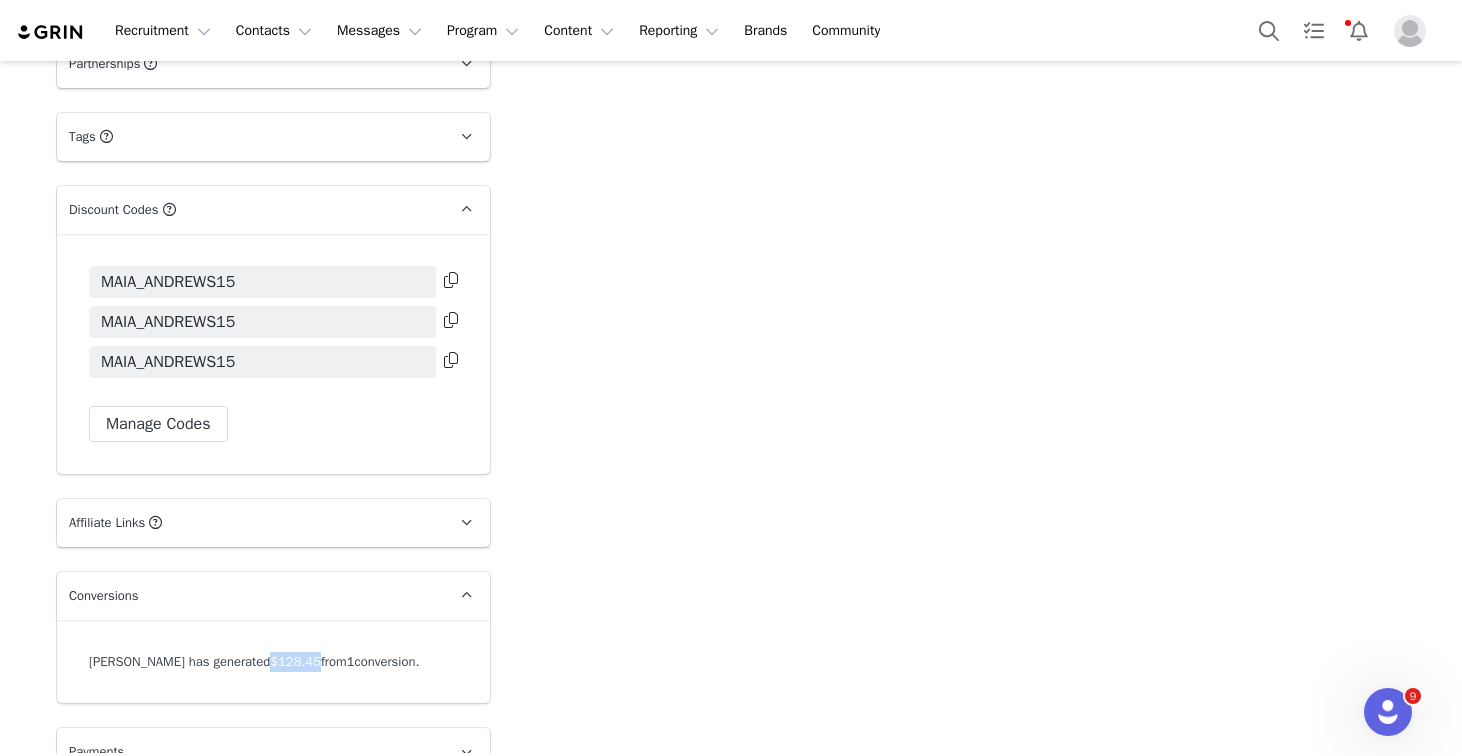 drag, startPoint x: 268, startPoint y: 622, endPoint x: 323, endPoint y: 624, distance: 55.03635 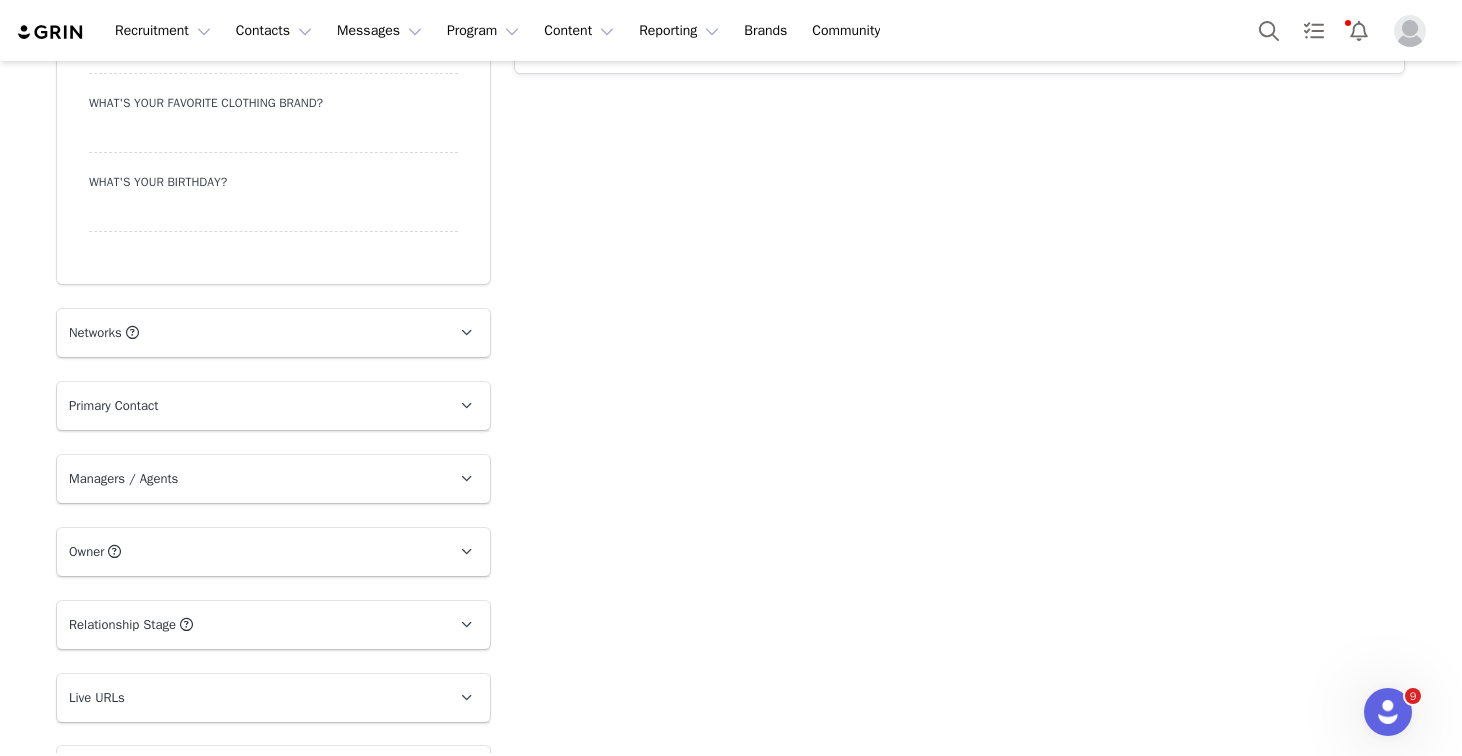 scroll, scrollTop: 2382, scrollLeft: 0, axis: vertical 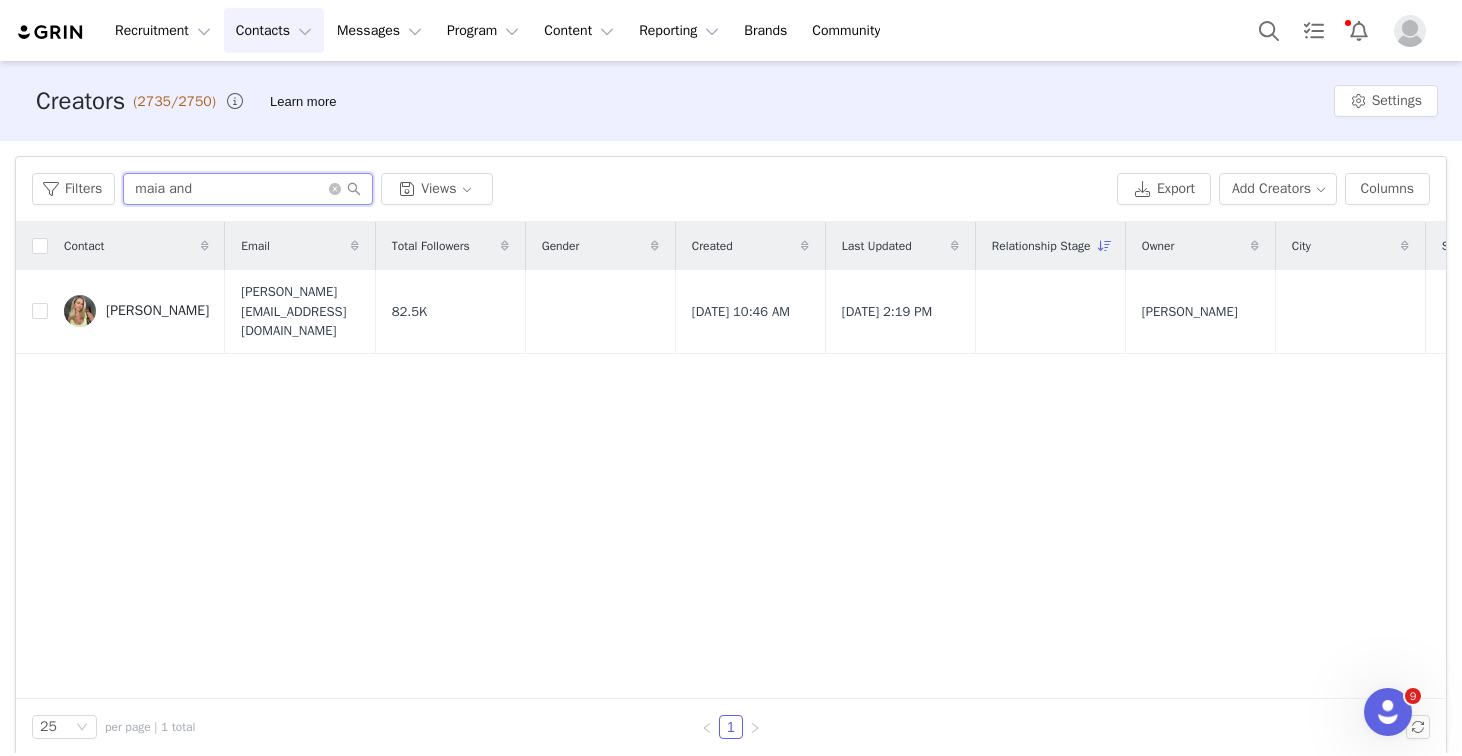 click on "maia and" at bounding box center (248, 189) 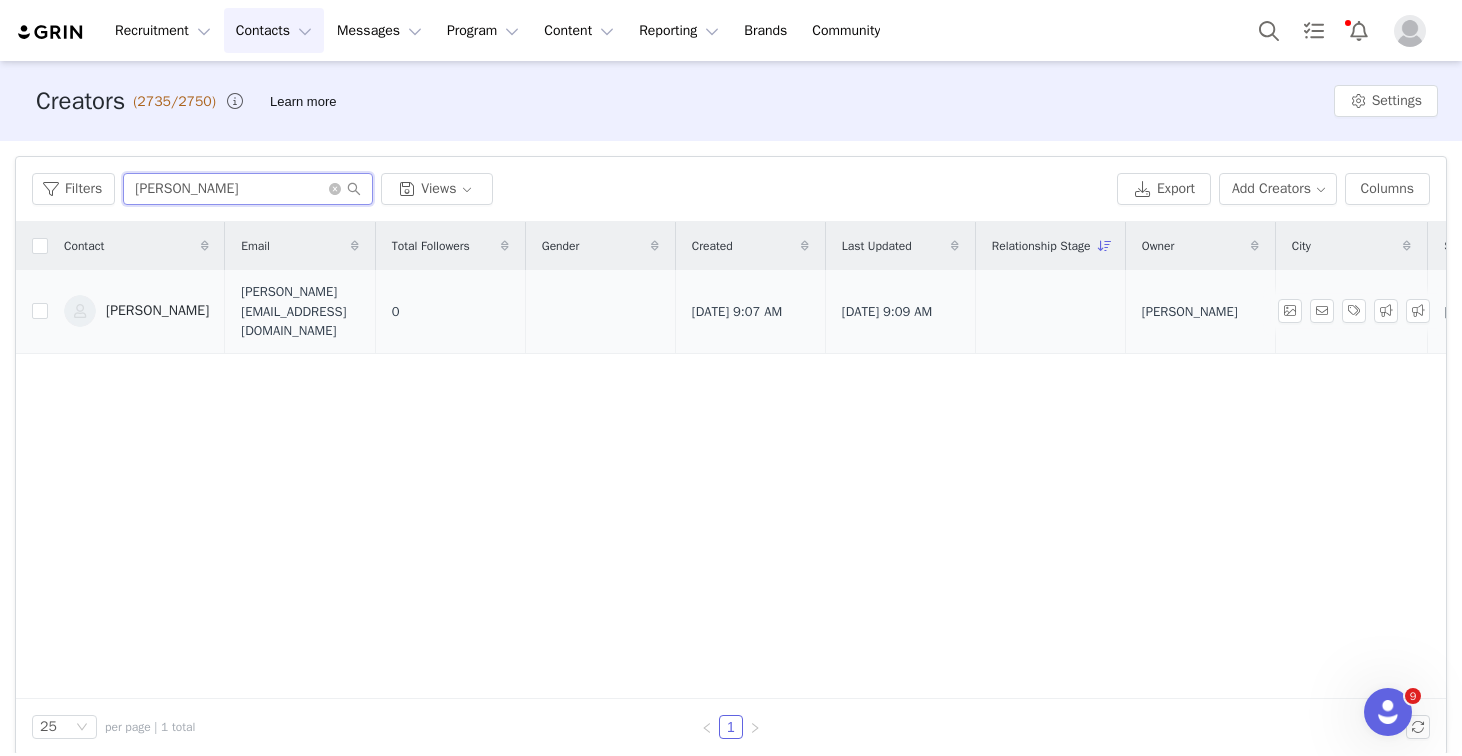 type on "[PERSON_NAME]" 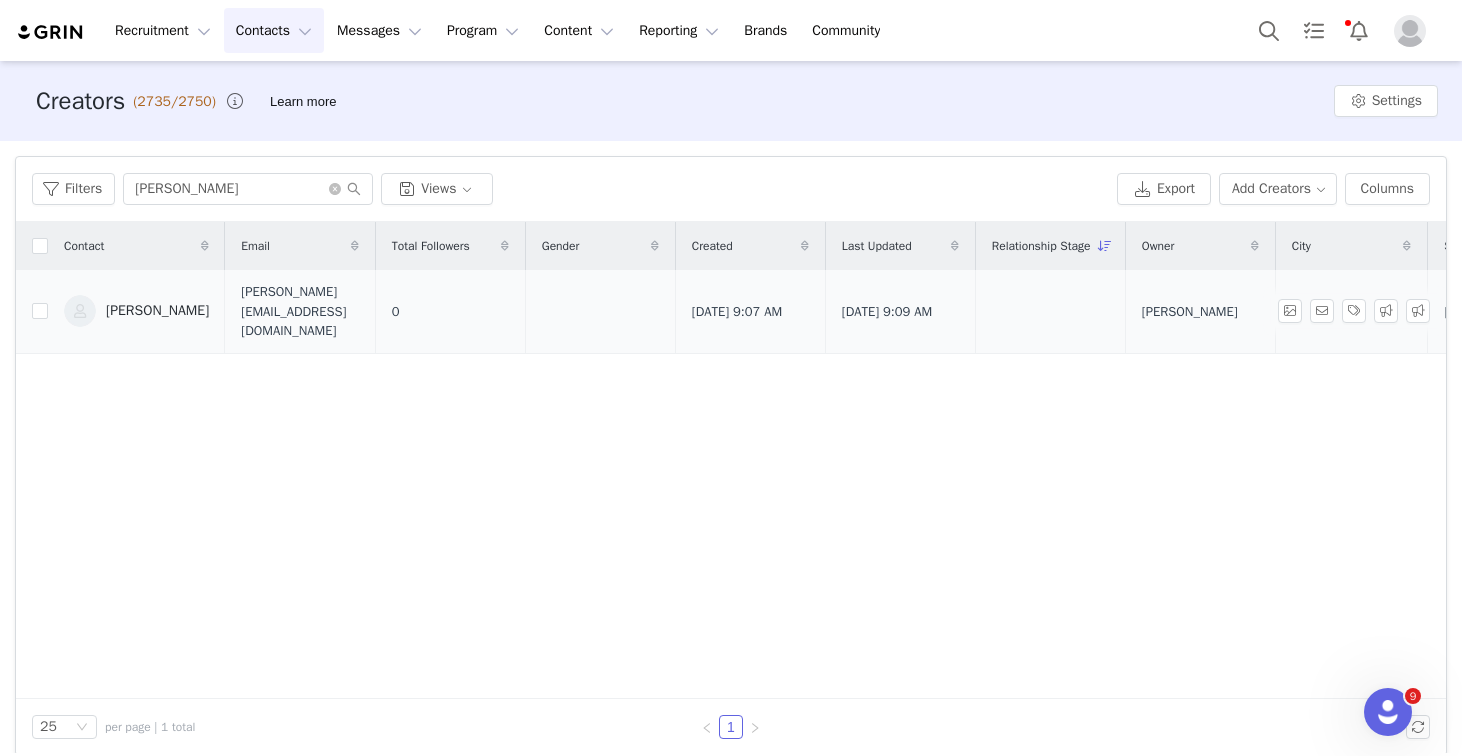 click on "[PERSON_NAME]" at bounding box center [157, 311] 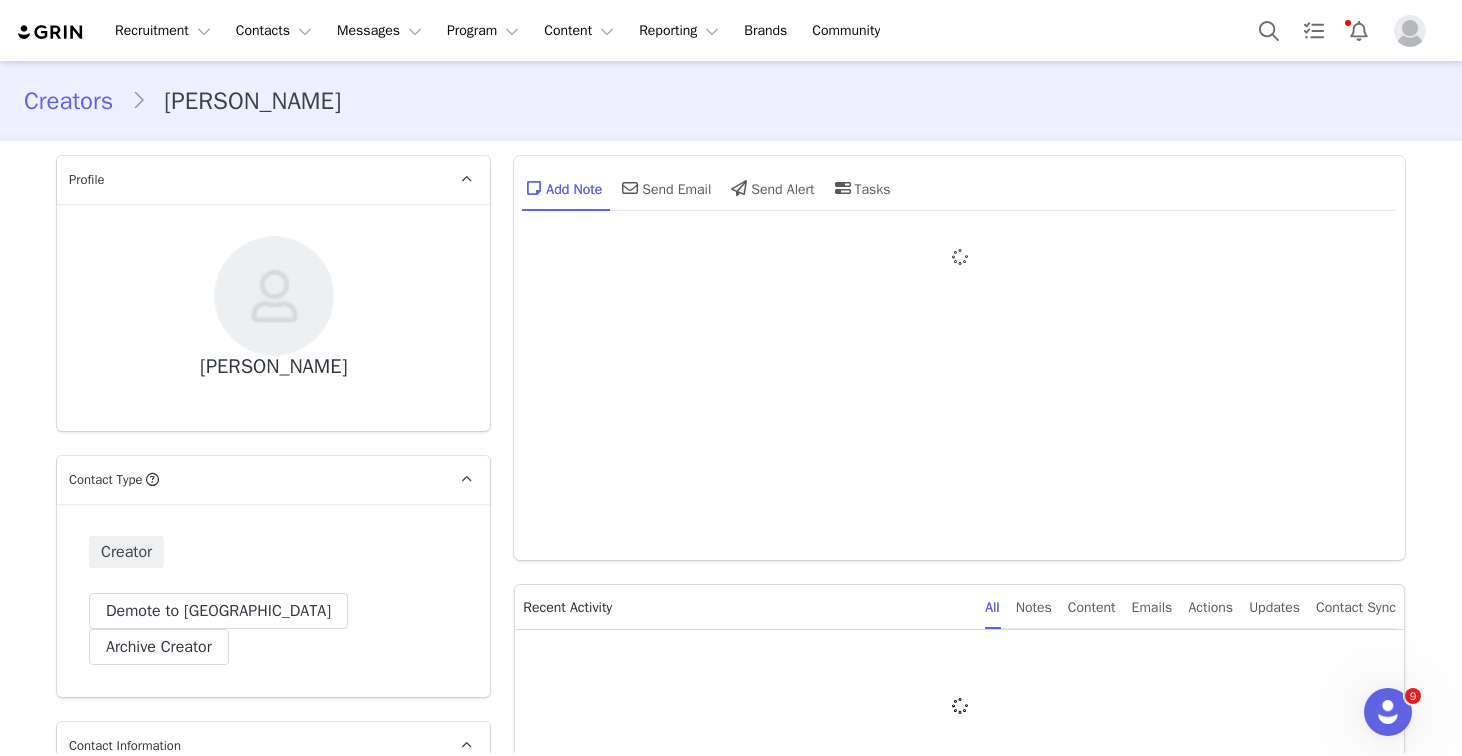 type on "+1 ([GEOGRAPHIC_DATA])" 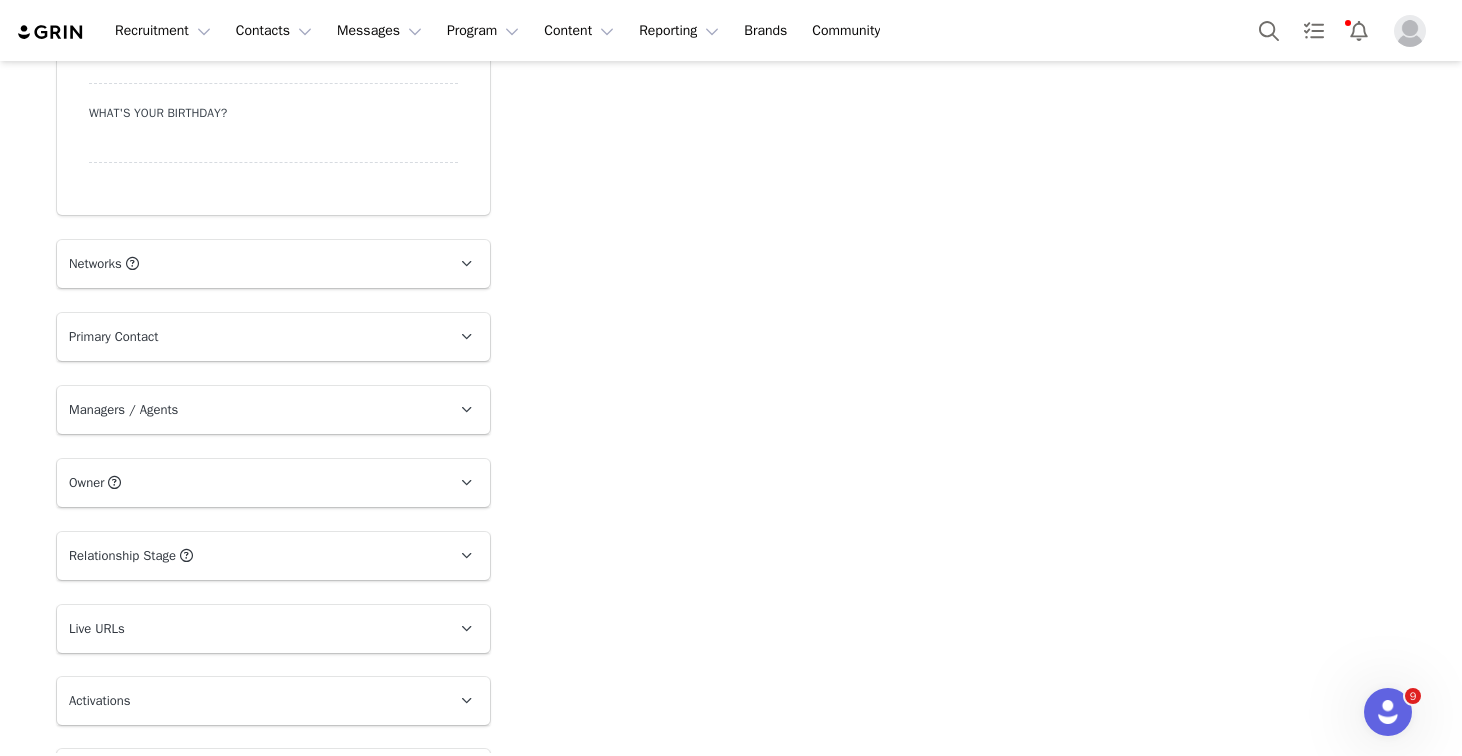 scroll, scrollTop: 0, scrollLeft: 0, axis: both 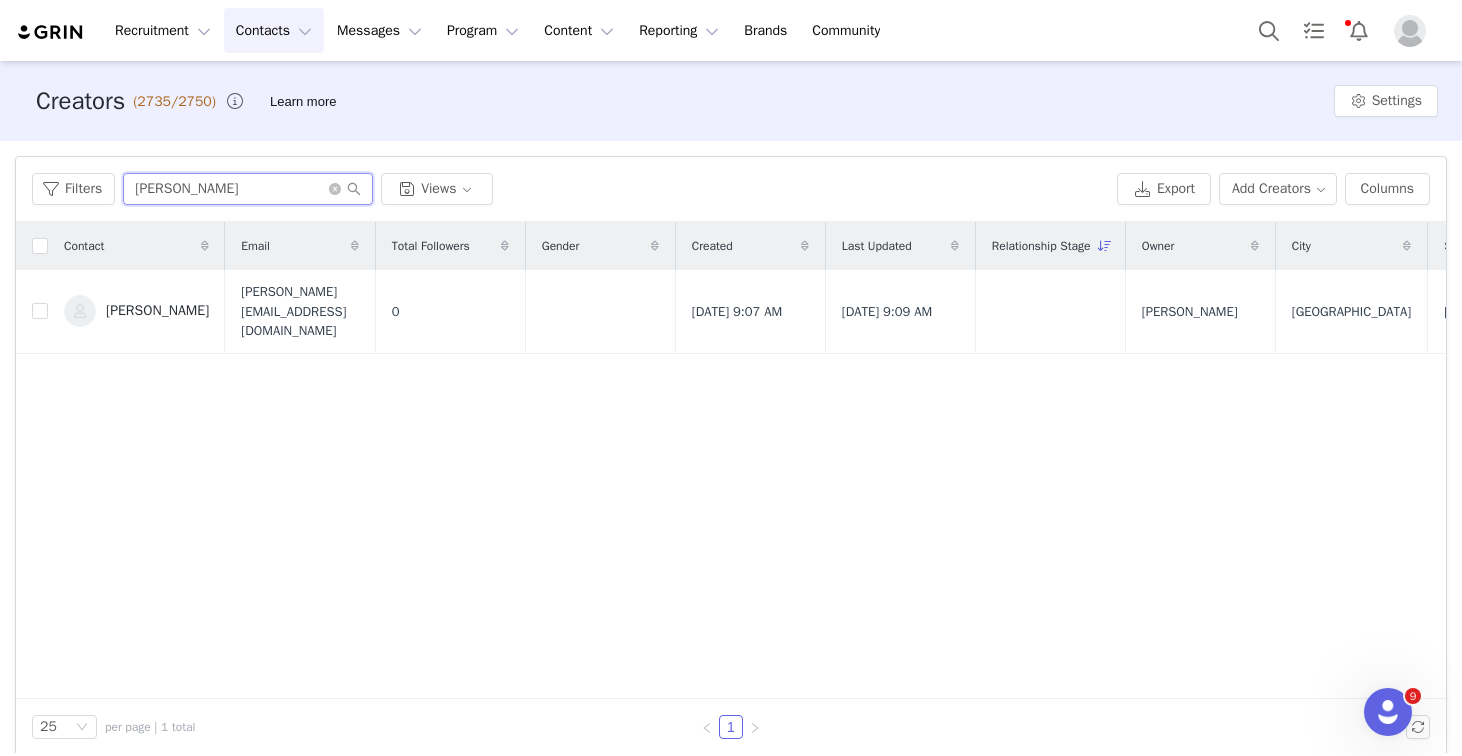 click on "[PERSON_NAME]" at bounding box center [248, 189] 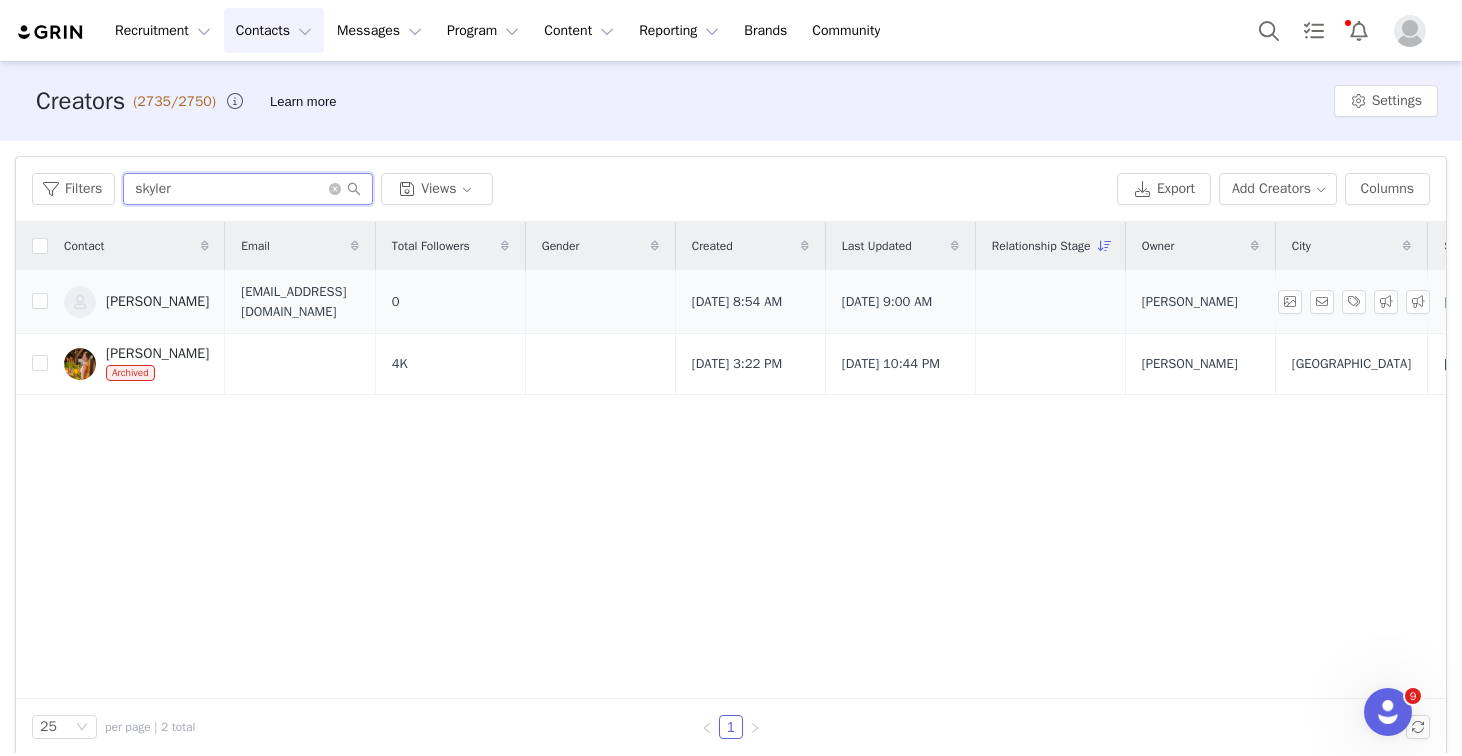 type on "skyler" 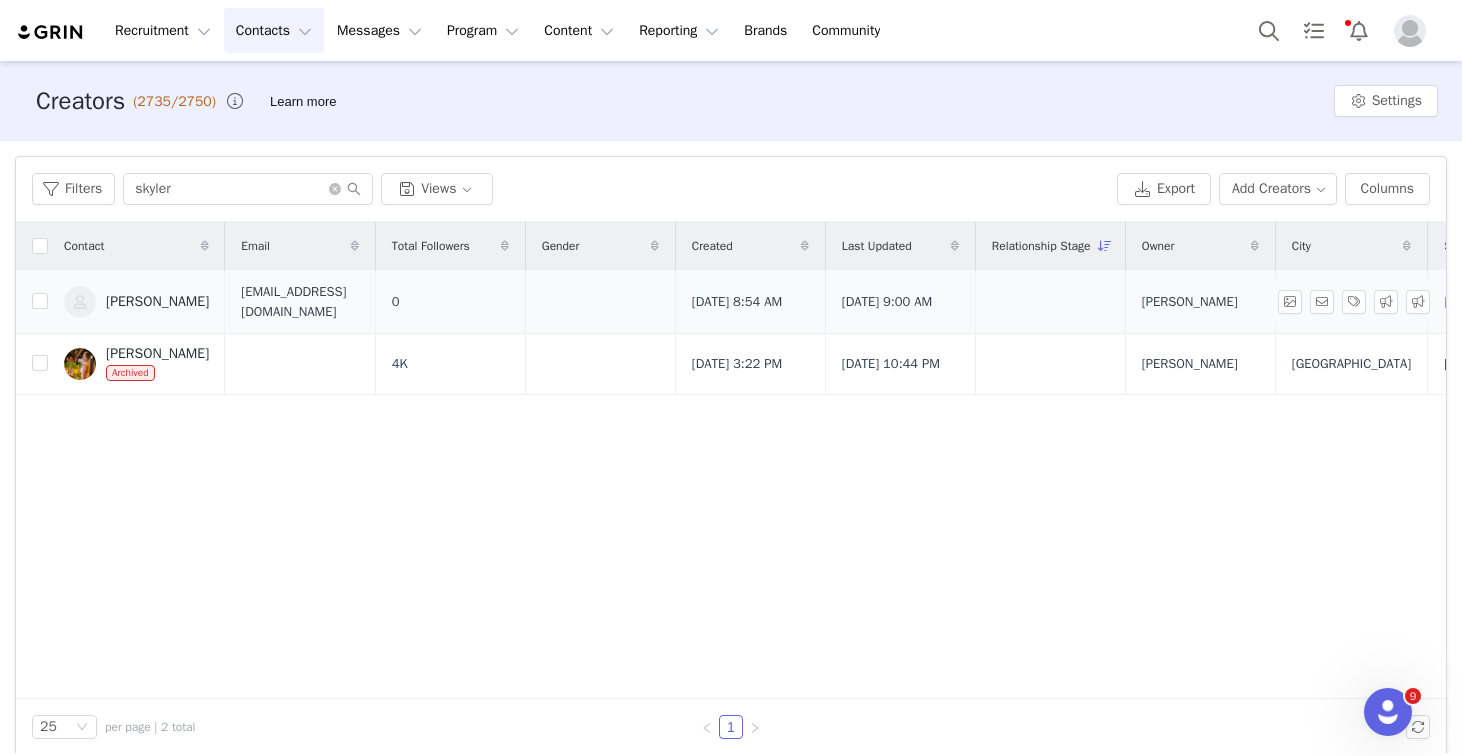 click on "[PERSON_NAME]" at bounding box center [157, 302] 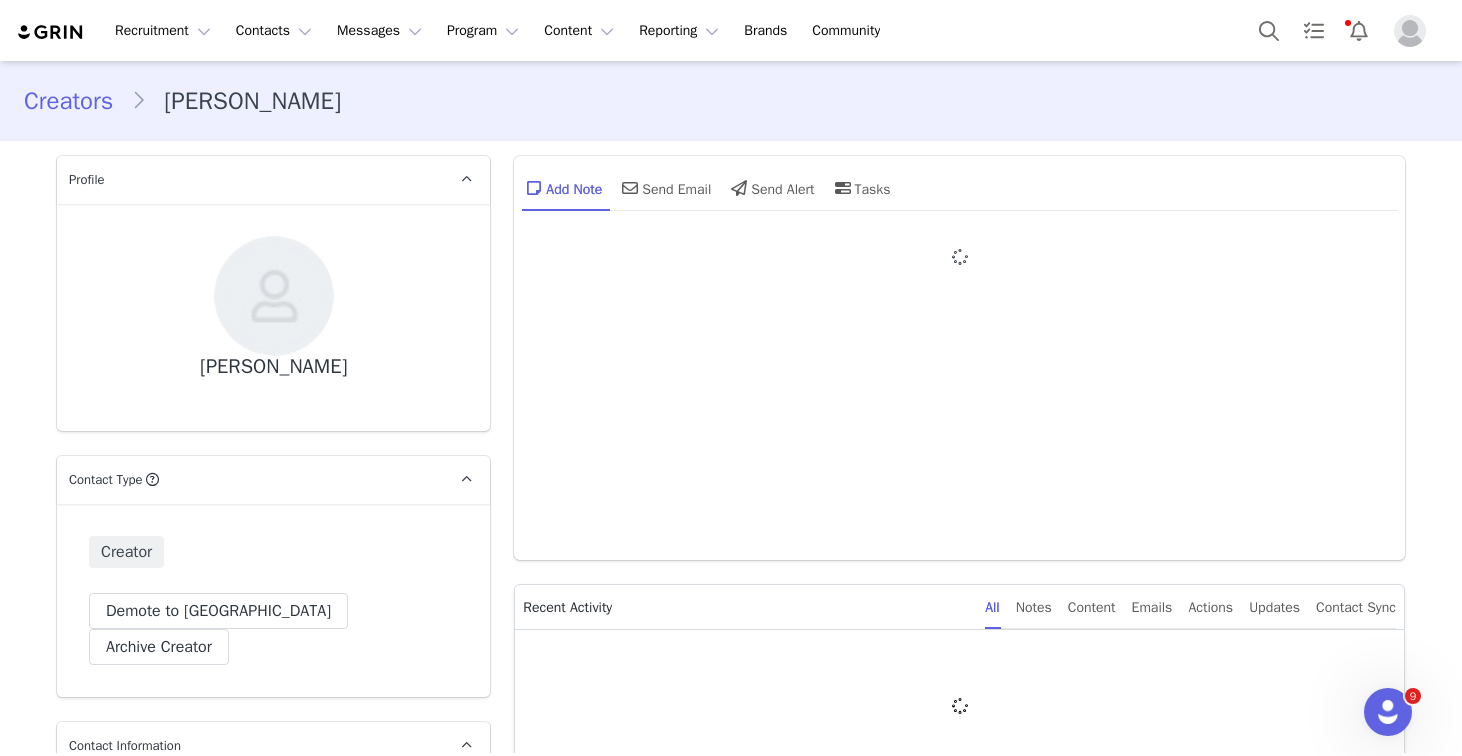 type on "+1 ([GEOGRAPHIC_DATA])" 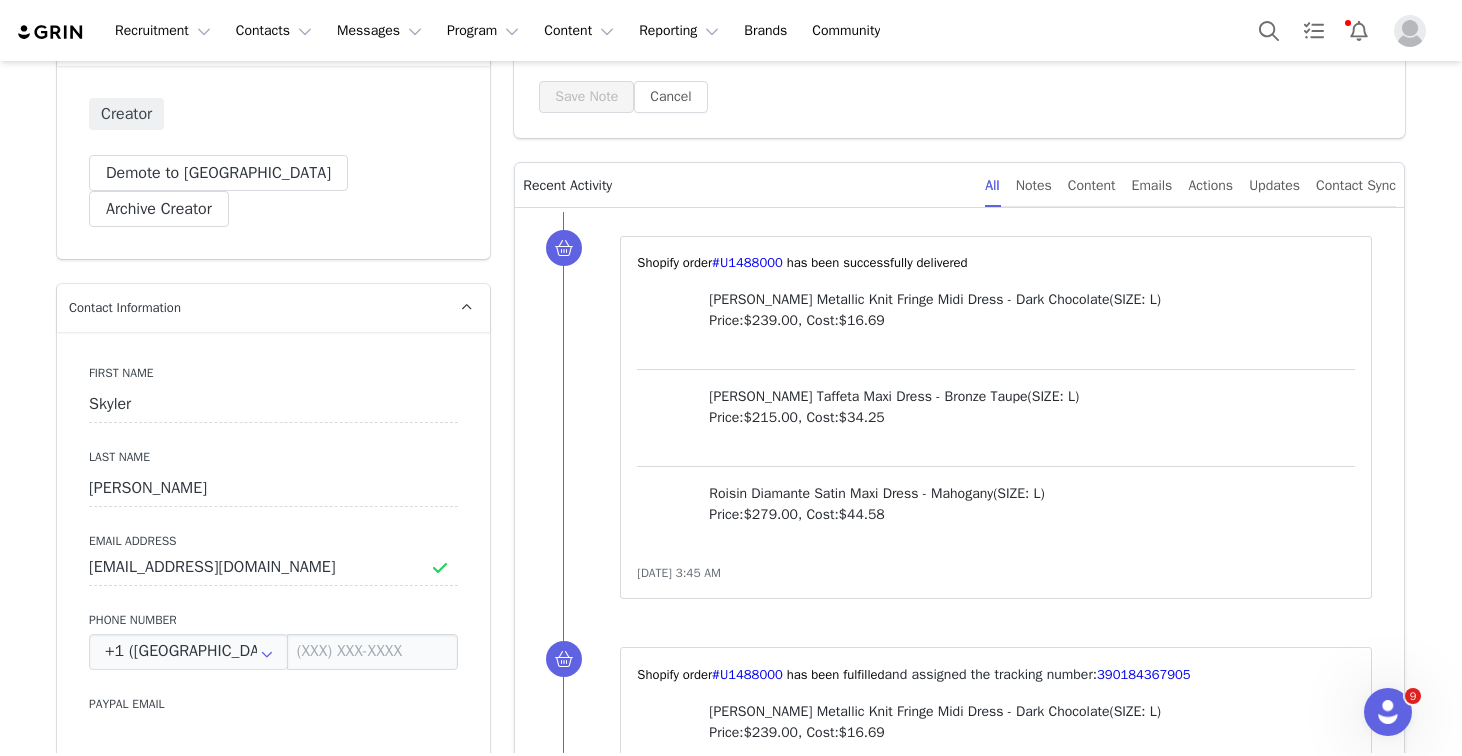 scroll, scrollTop: 1089, scrollLeft: 0, axis: vertical 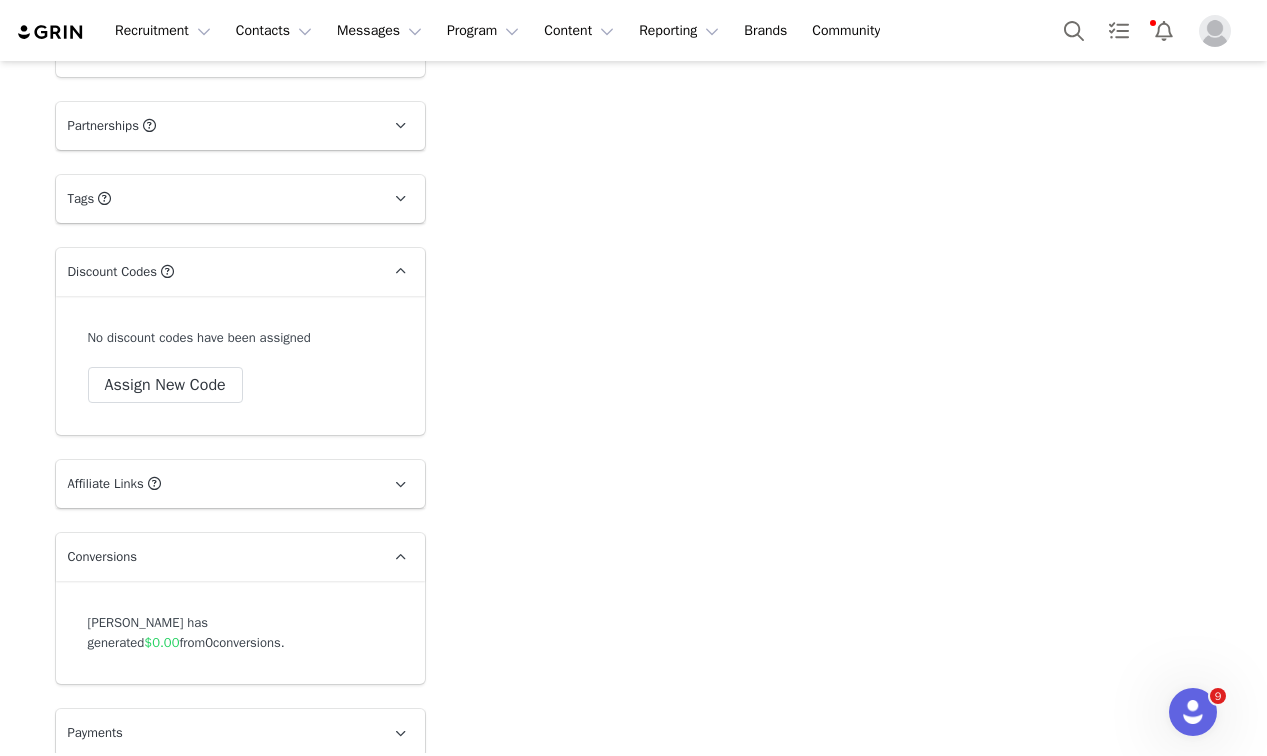 click on "Discount Codes  Discount codes associated with this Influencer" at bounding box center [216, 272] 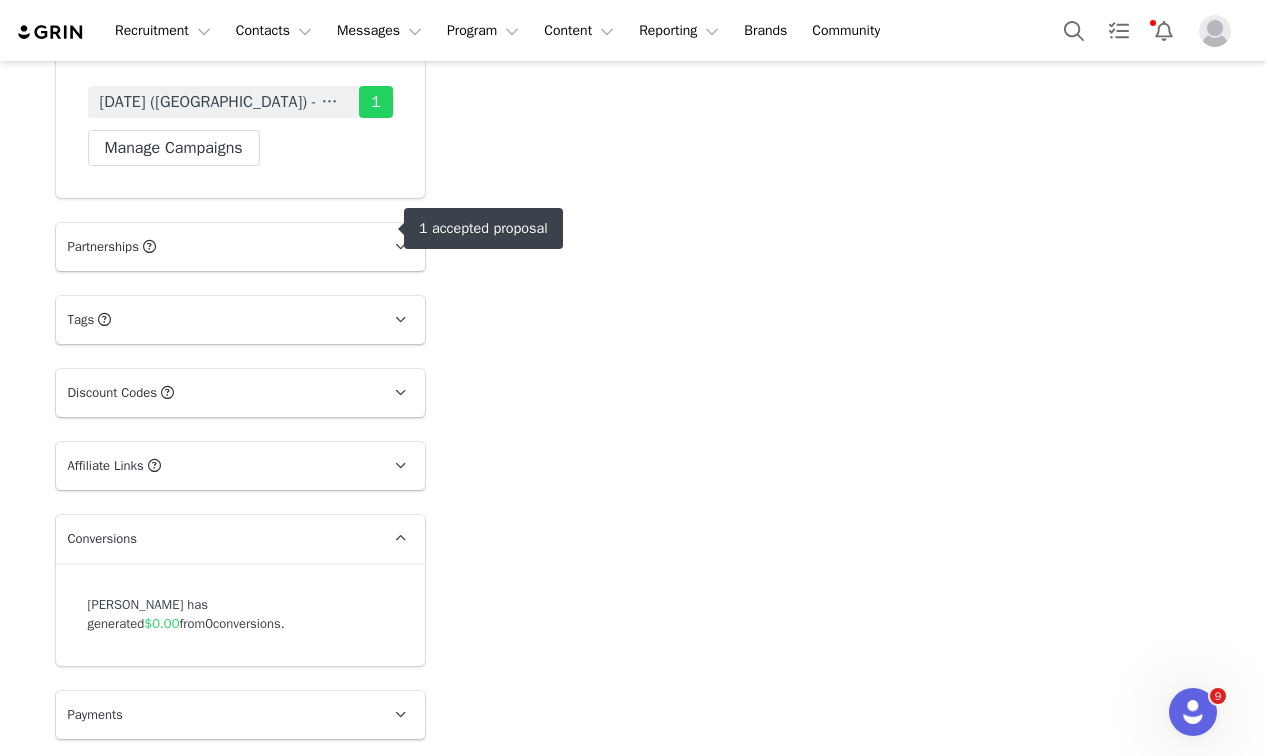 scroll, scrollTop: 2246, scrollLeft: 0, axis: vertical 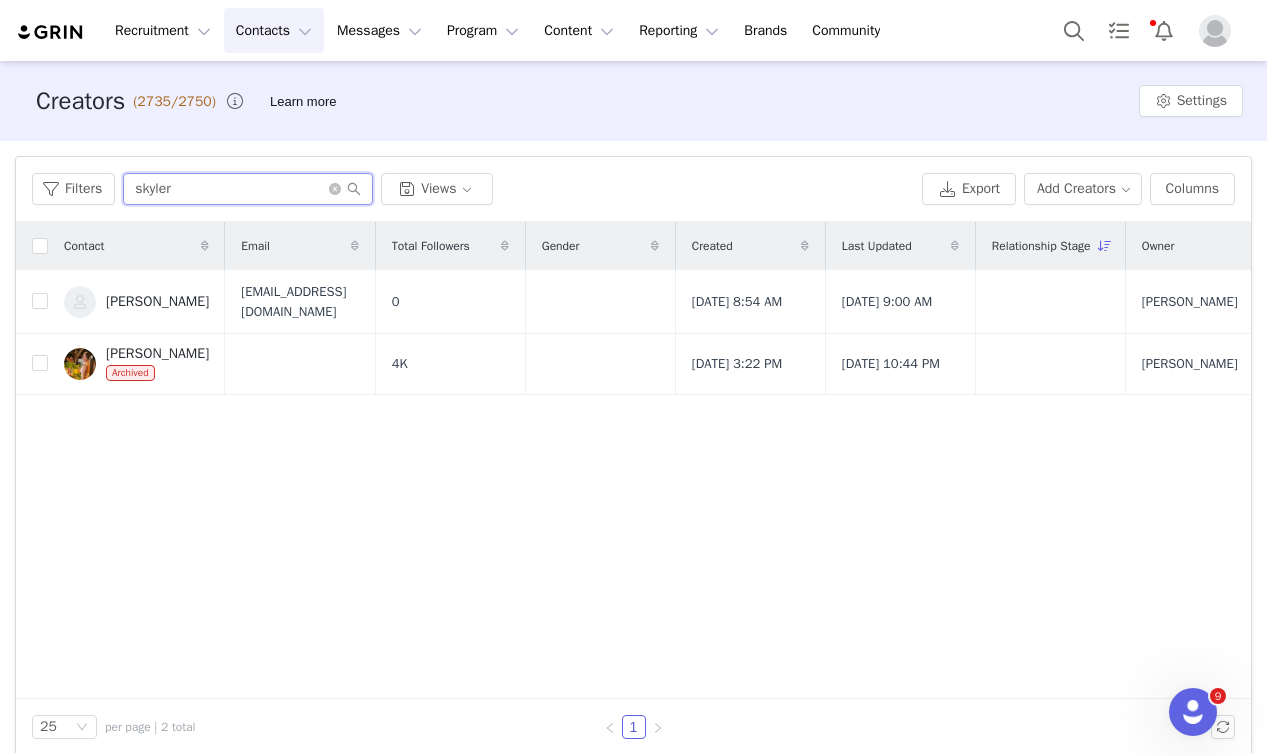 click on "skyler" at bounding box center (248, 189) 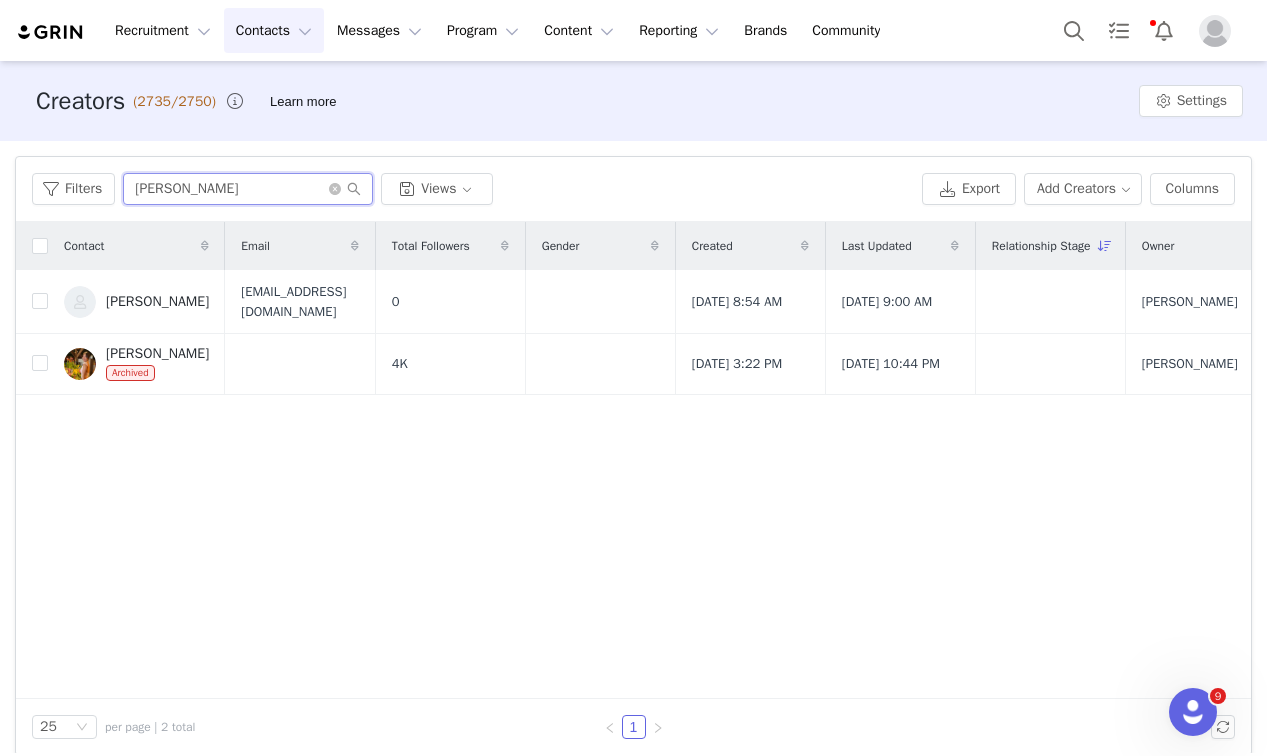 type on "[PERSON_NAME]" 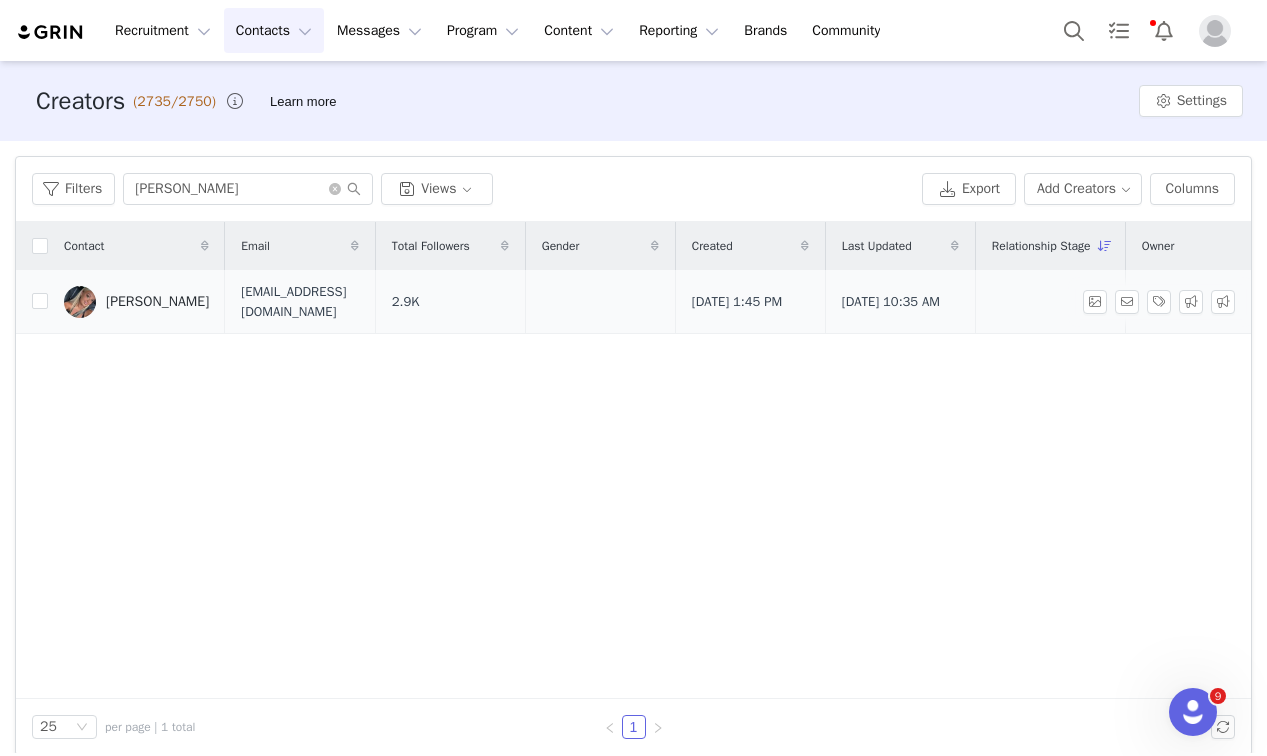 click on "[PERSON_NAME]" at bounding box center (157, 302) 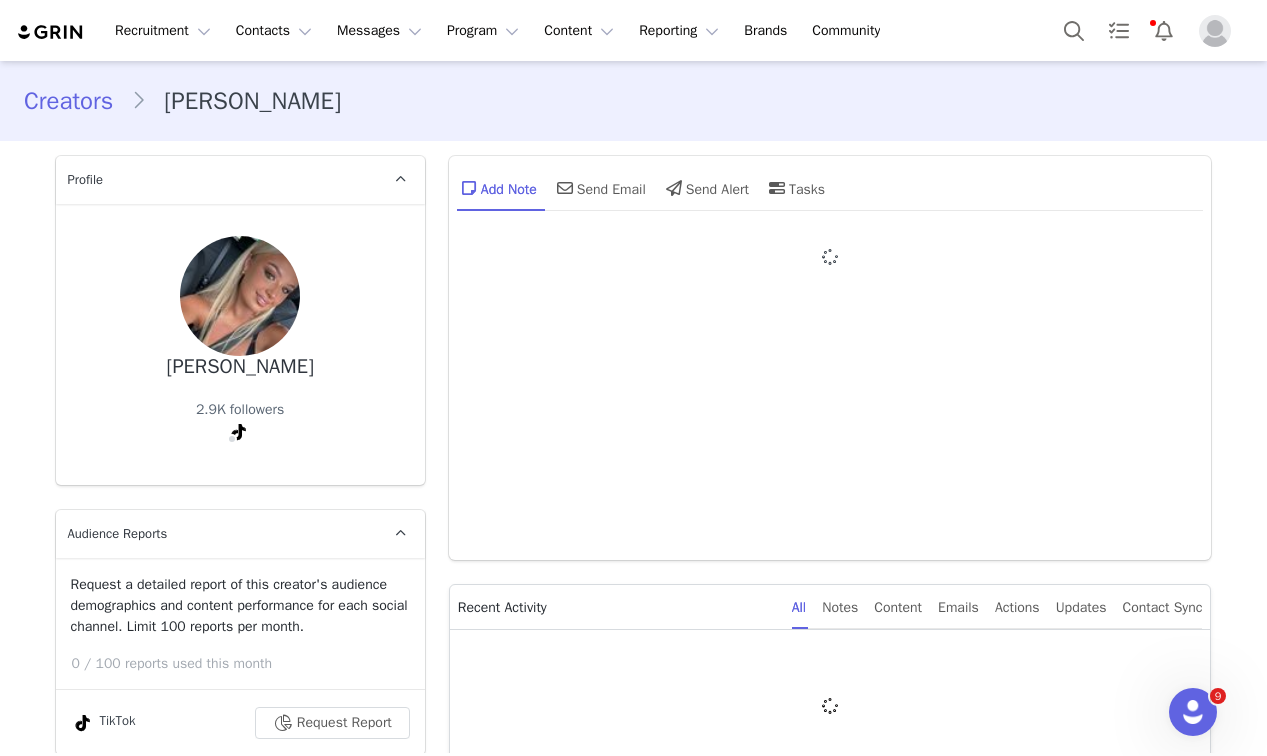 type on "+1 ([GEOGRAPHIC_DATA])" 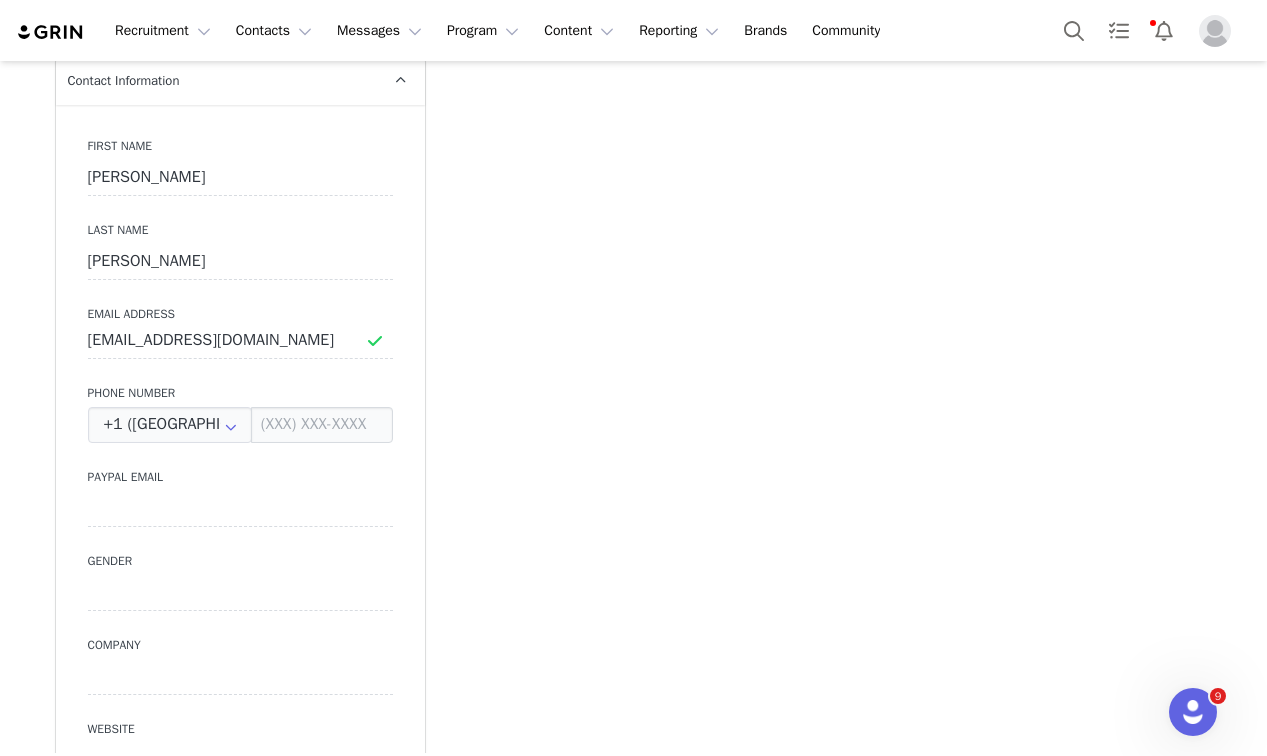 scroll, scrollTop: 2124, scrollLeft: 0, axis: vertical 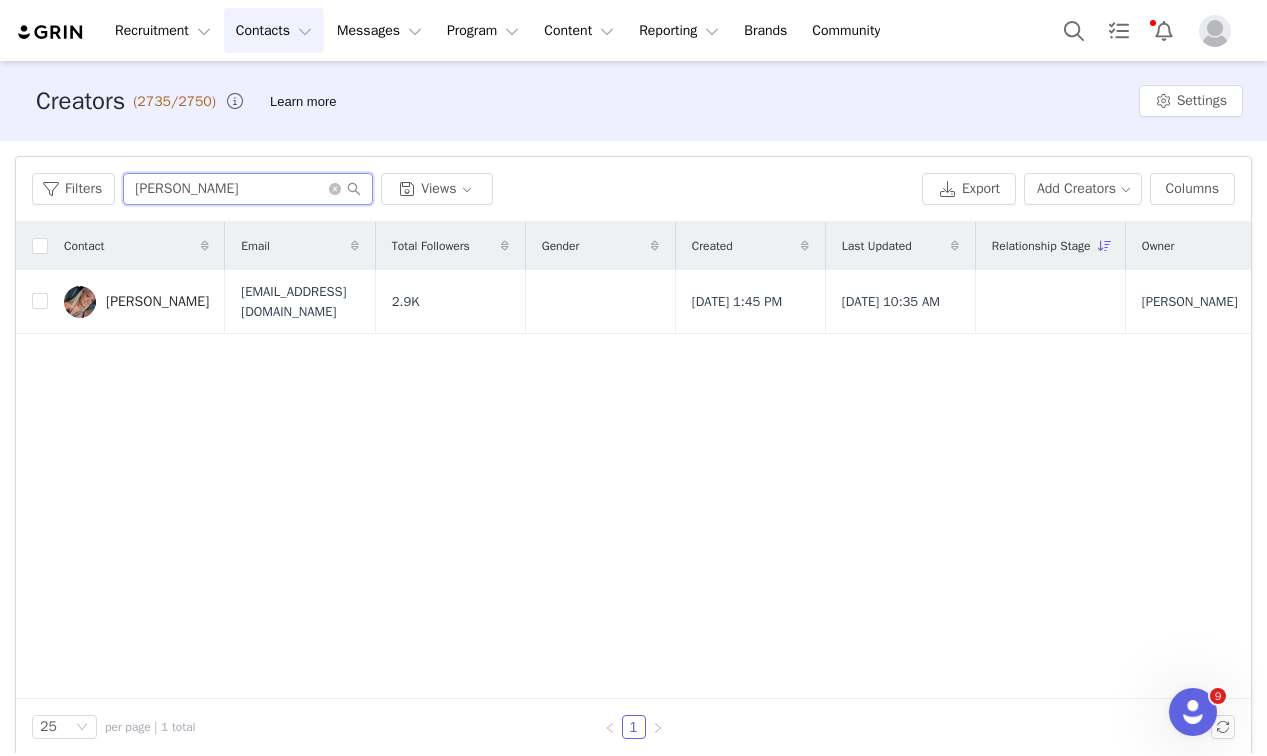 click on "[PERSON_NAME]" at bounding box center [248, 189] 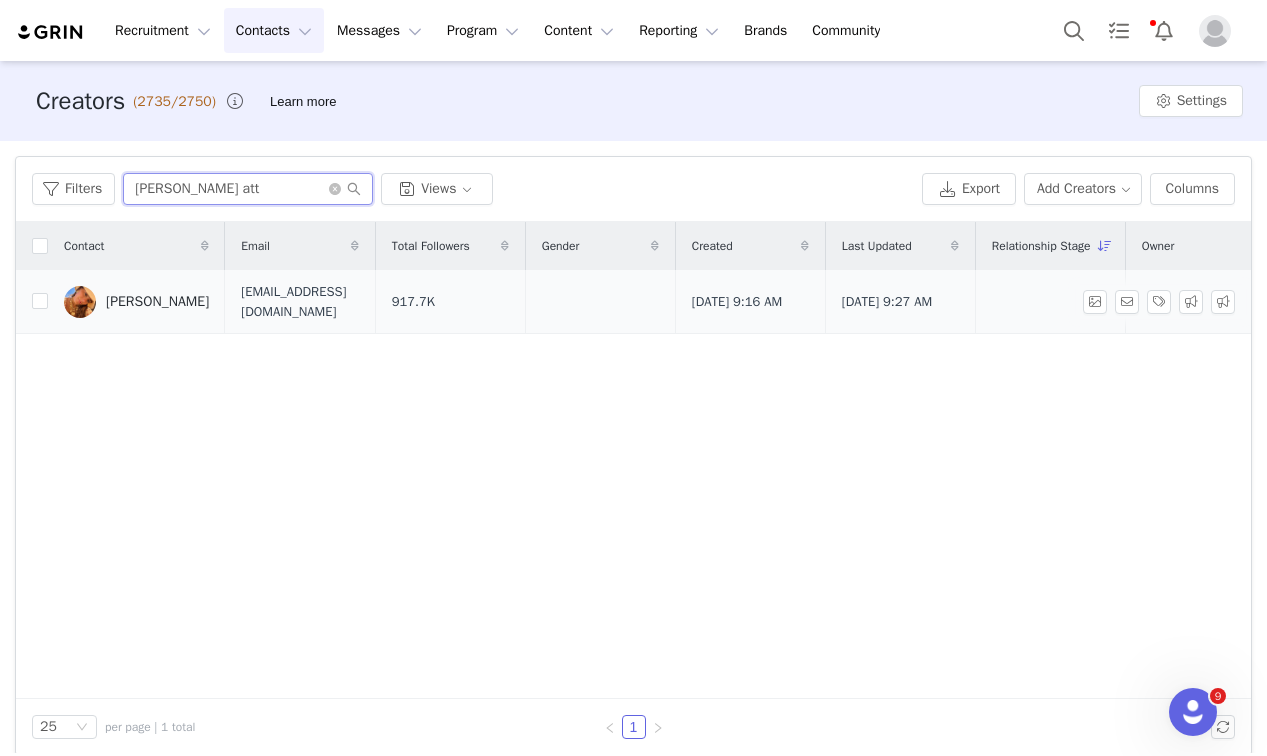 type on "[PERSON_NAME] att" 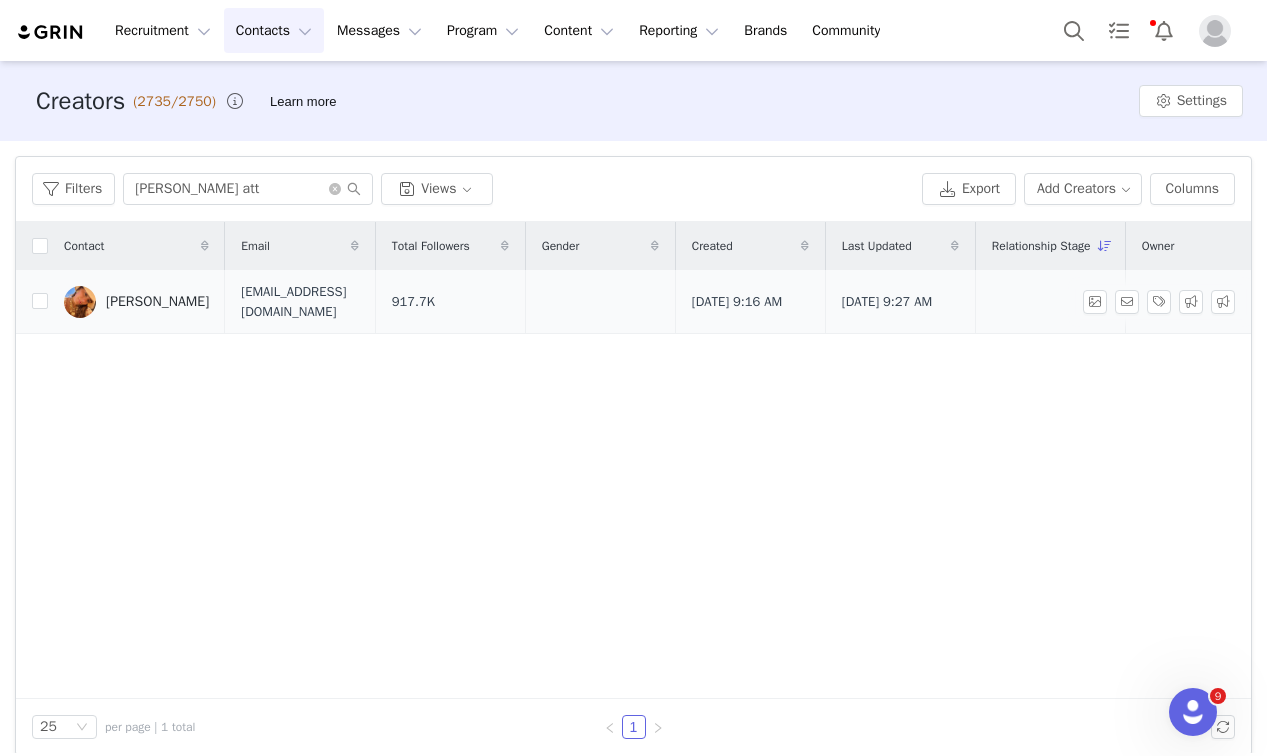 click on "[PERSON_NAME]" at bounding box center (136, 302) 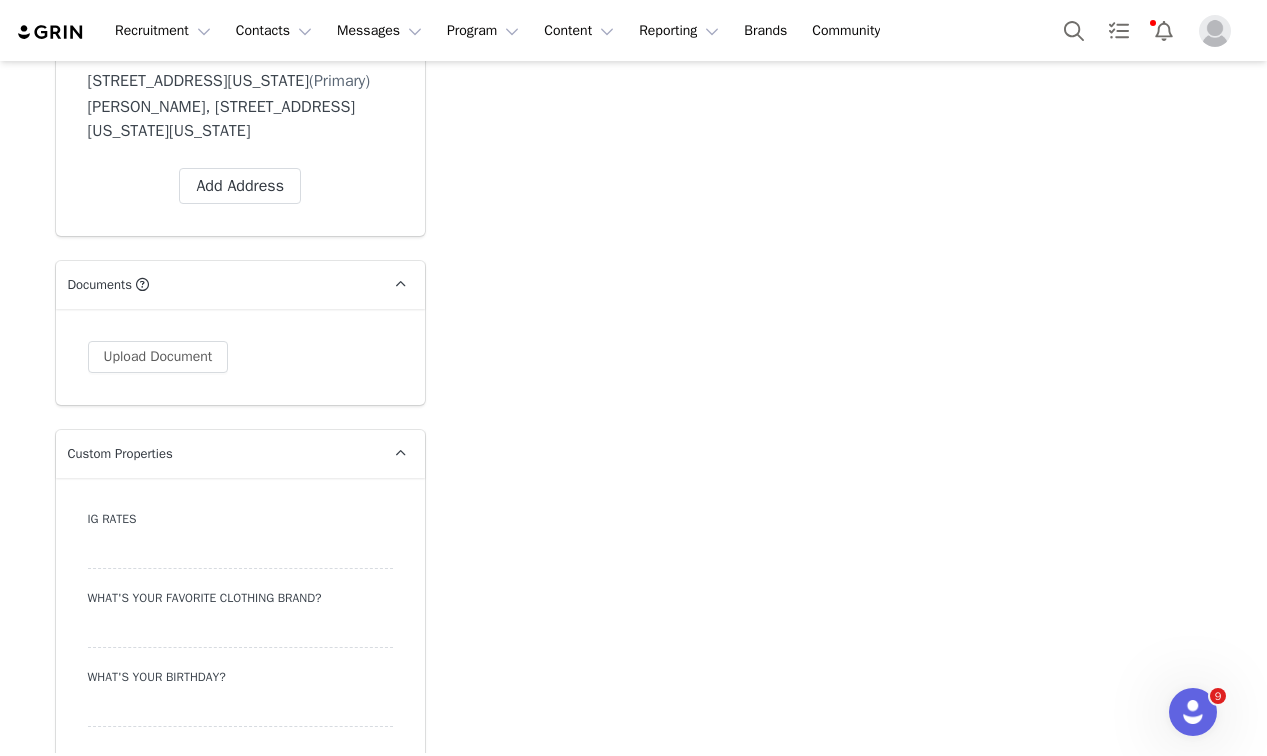 scroll, scrollTop: 0, scrollLeft: 0, axis: both 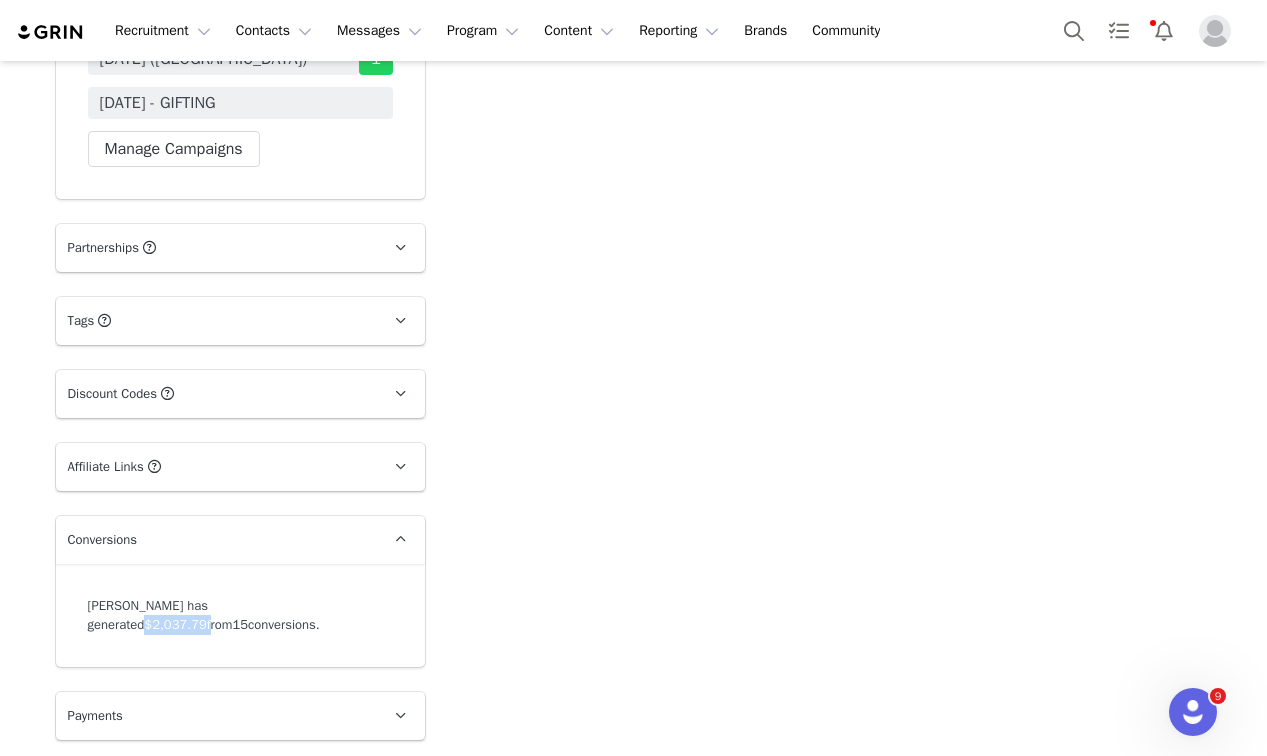 drag, startPoint x: 291, startPoint y: 602, endPoint x: 360, endPoint y: 602, distance: 69 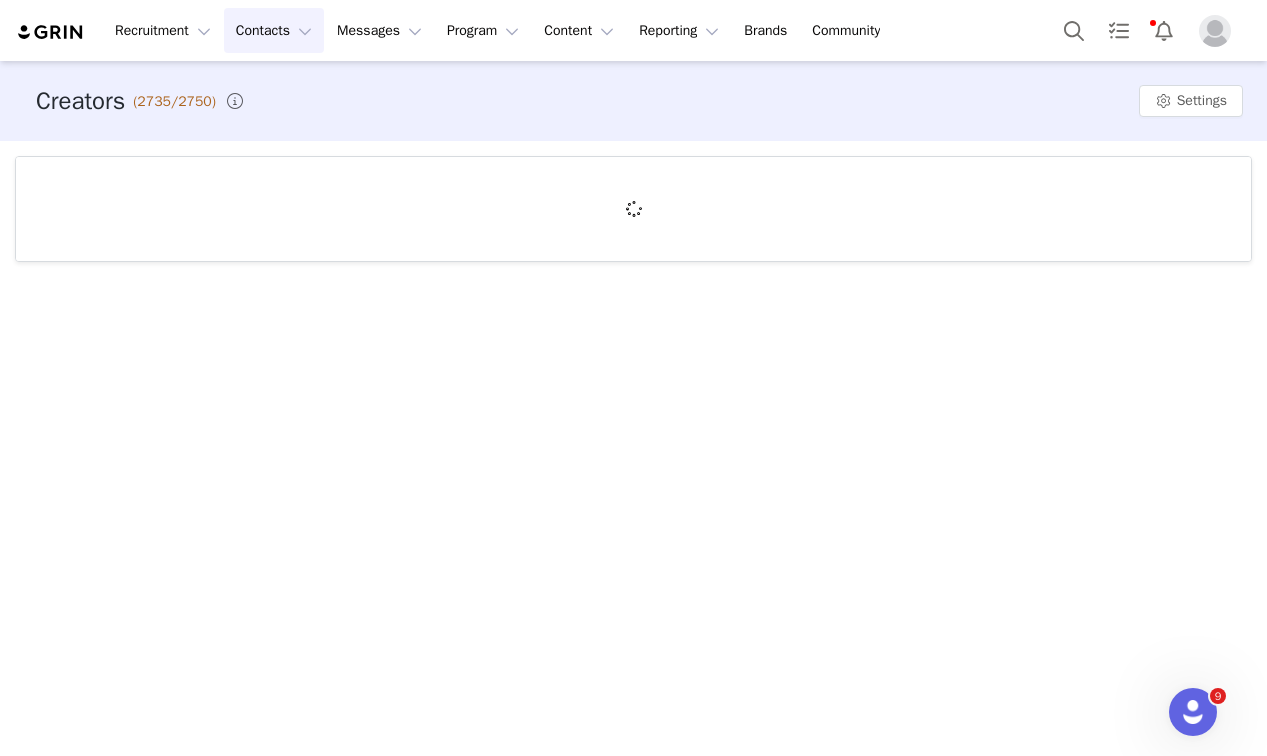 scroll, scrollTop: 0, scrollLeft: 0, axis: both 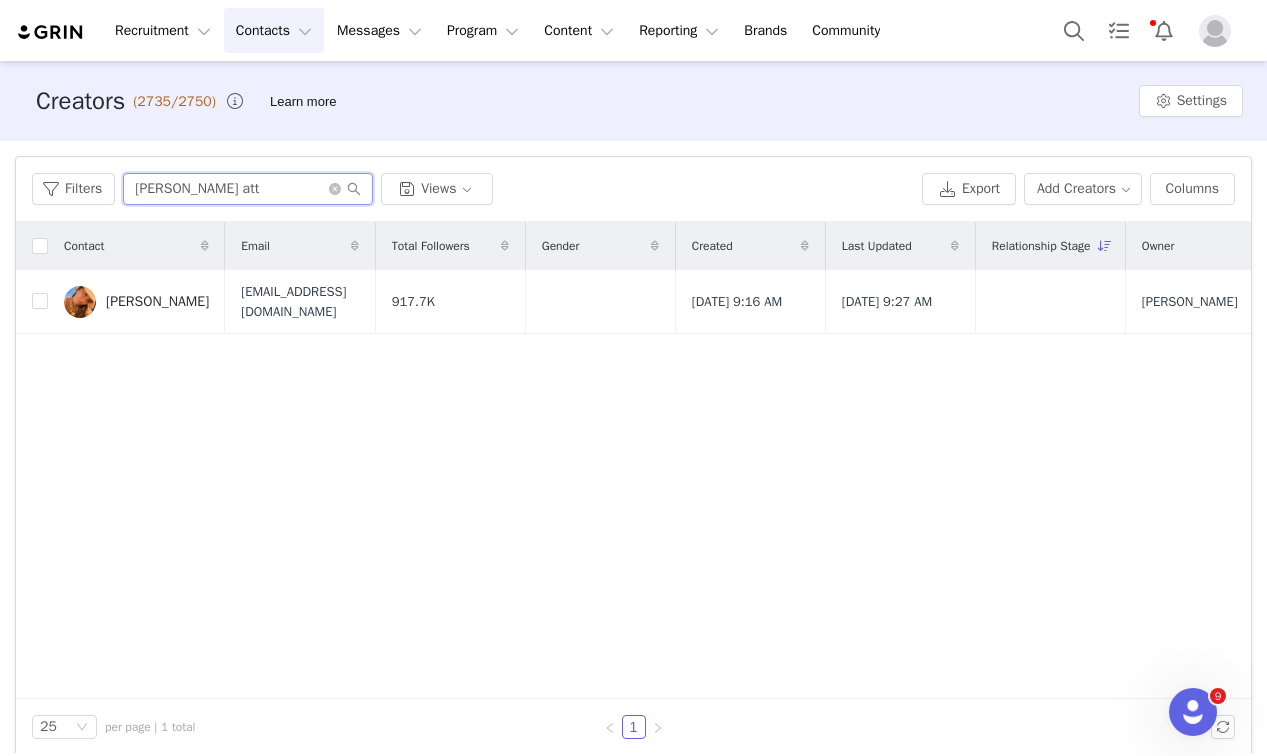 click on "[PERSON_NAME] att" at bounding box center [248, 189] 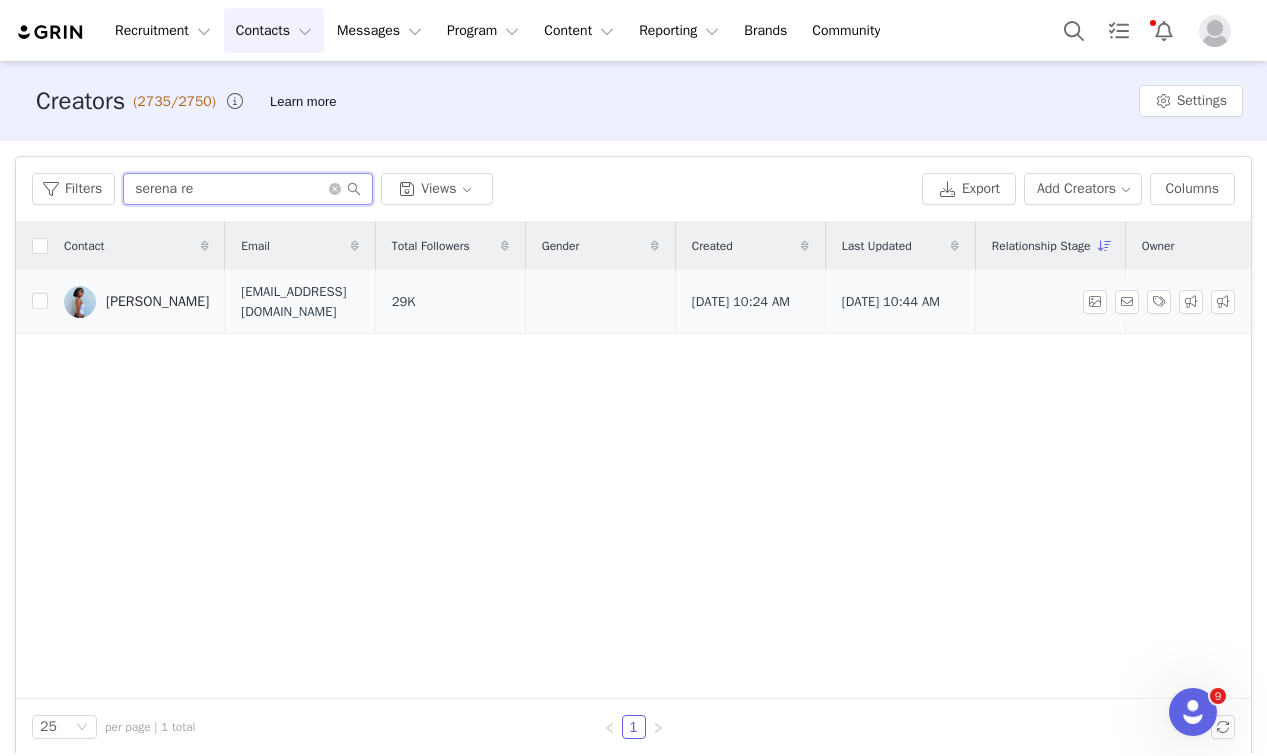 type on "serena re" 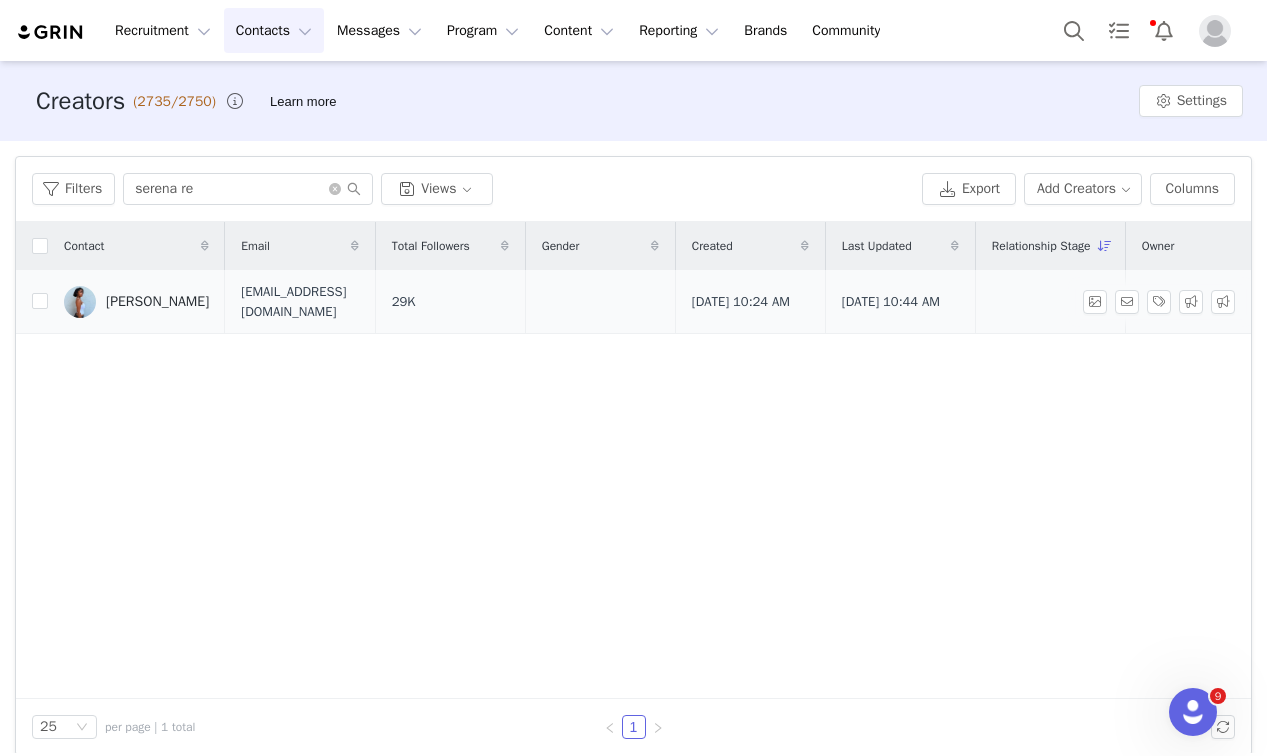 click on "[PERSON_NAME]" at bounding box center (157, 302) 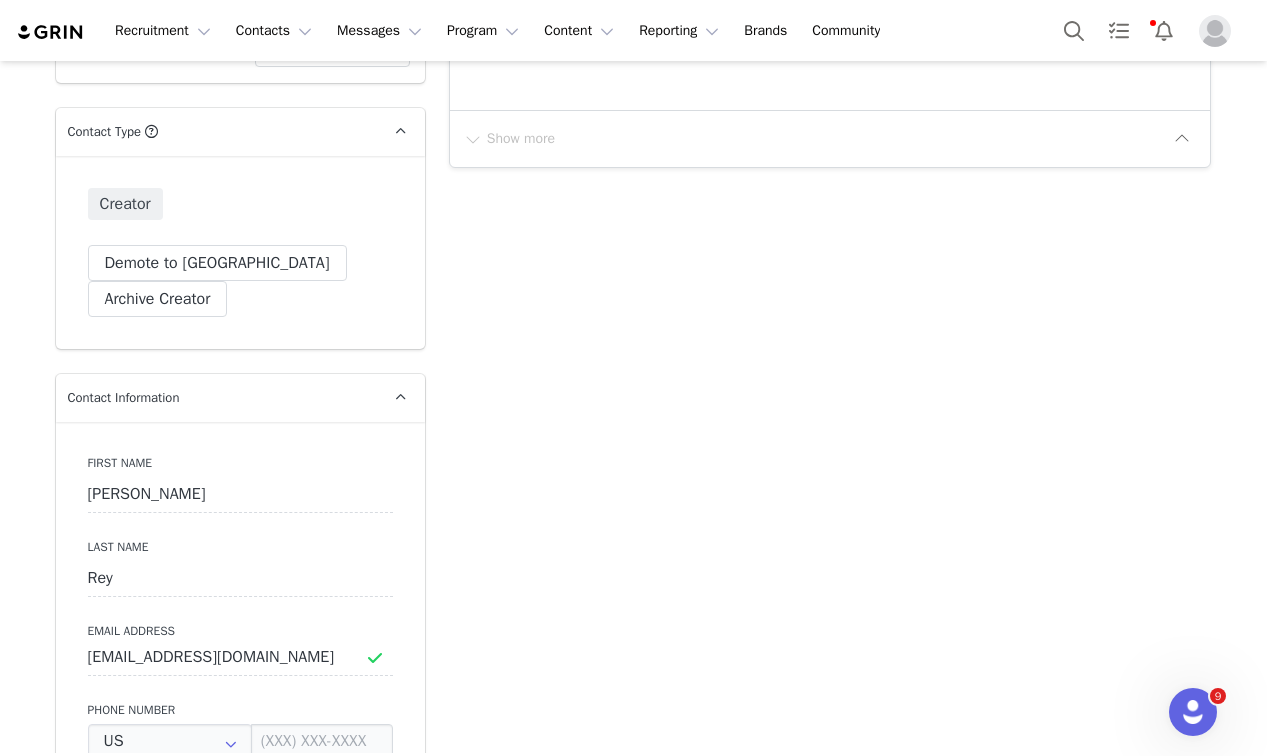 type on "+1 ([GEOGRAPHIC_DATA])" 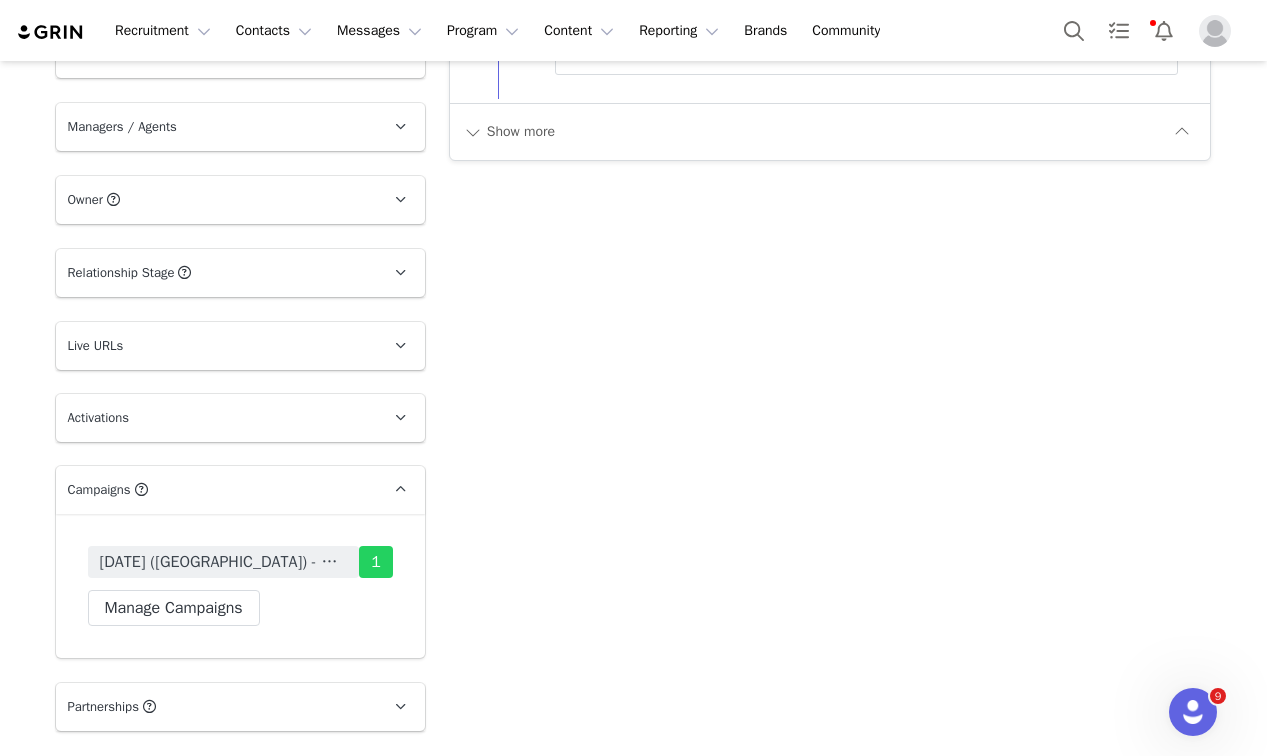 scroll, scrollTop: 0, scrollLeft: 0, axis: both 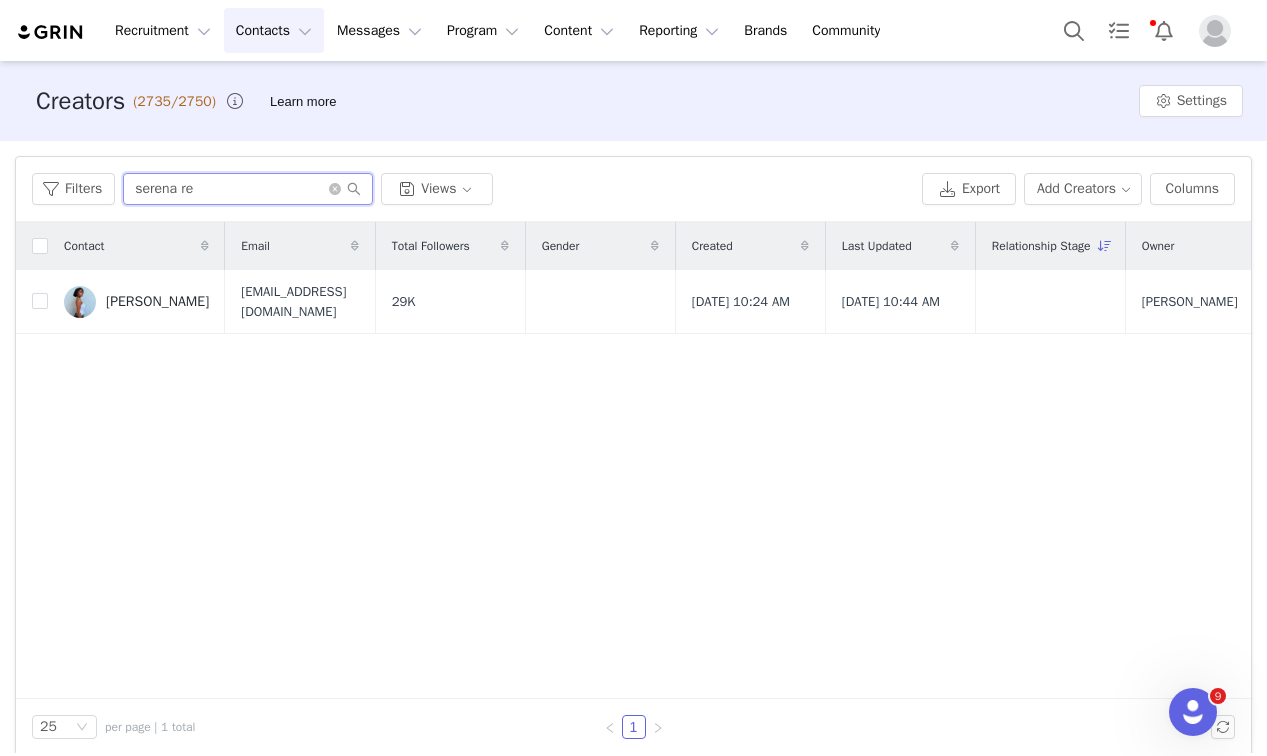 click on "serena re" at bounding box center [248, 189] 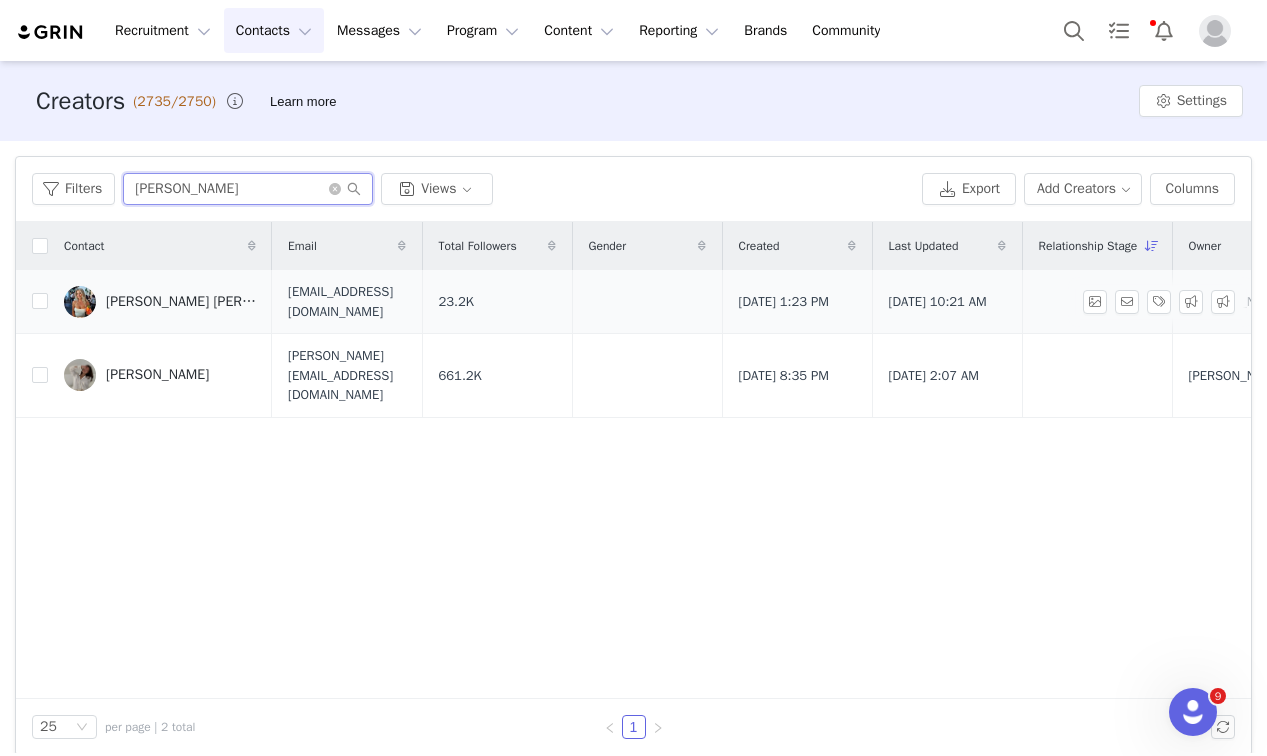 type on "[PERSON_NAME]" 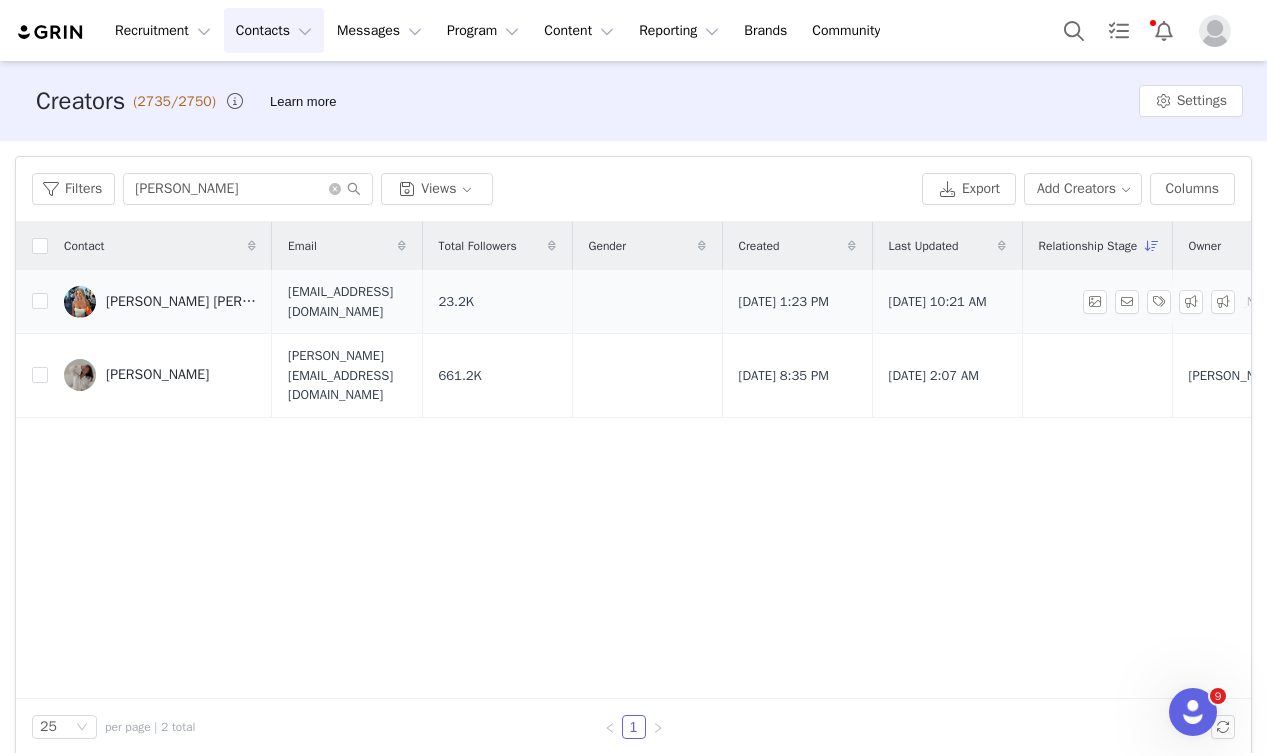click on "[PERSON_NAME] [PERSON_NAME]" at bounding box center [181, 302] 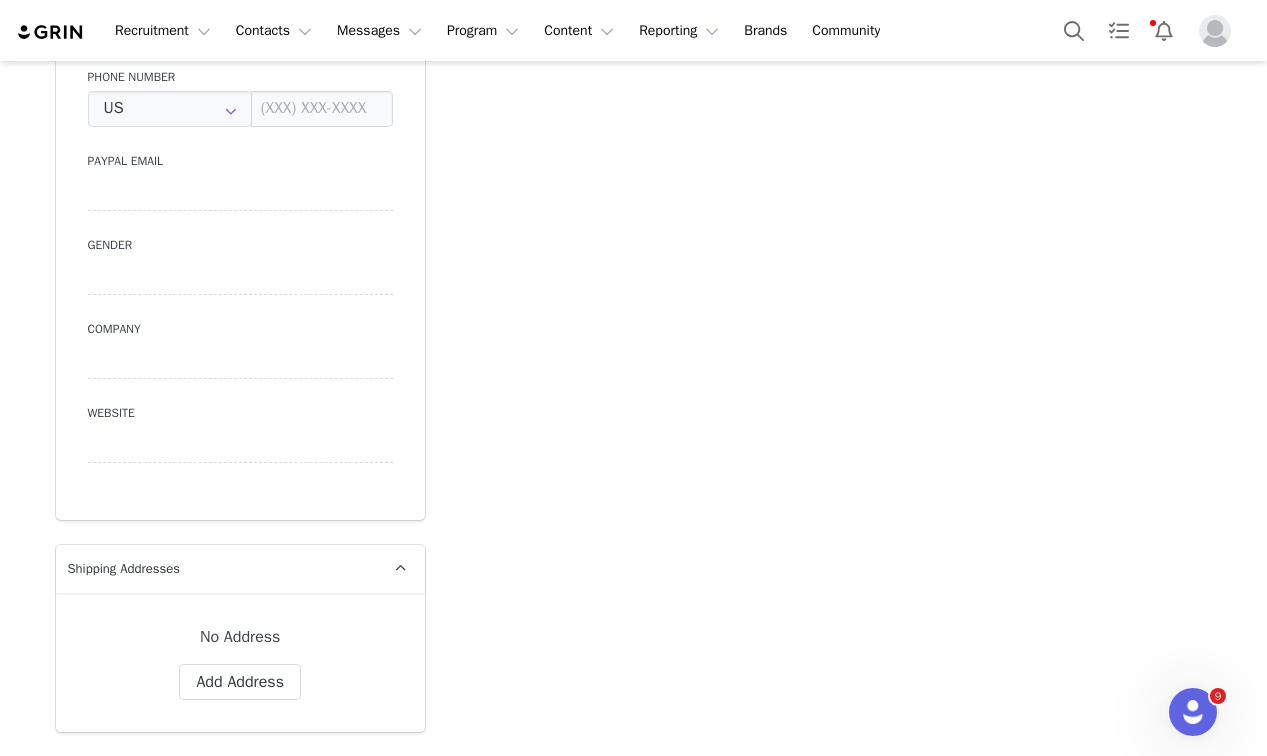 type on "+1 ([GEOGRAPHIC_DATA])" 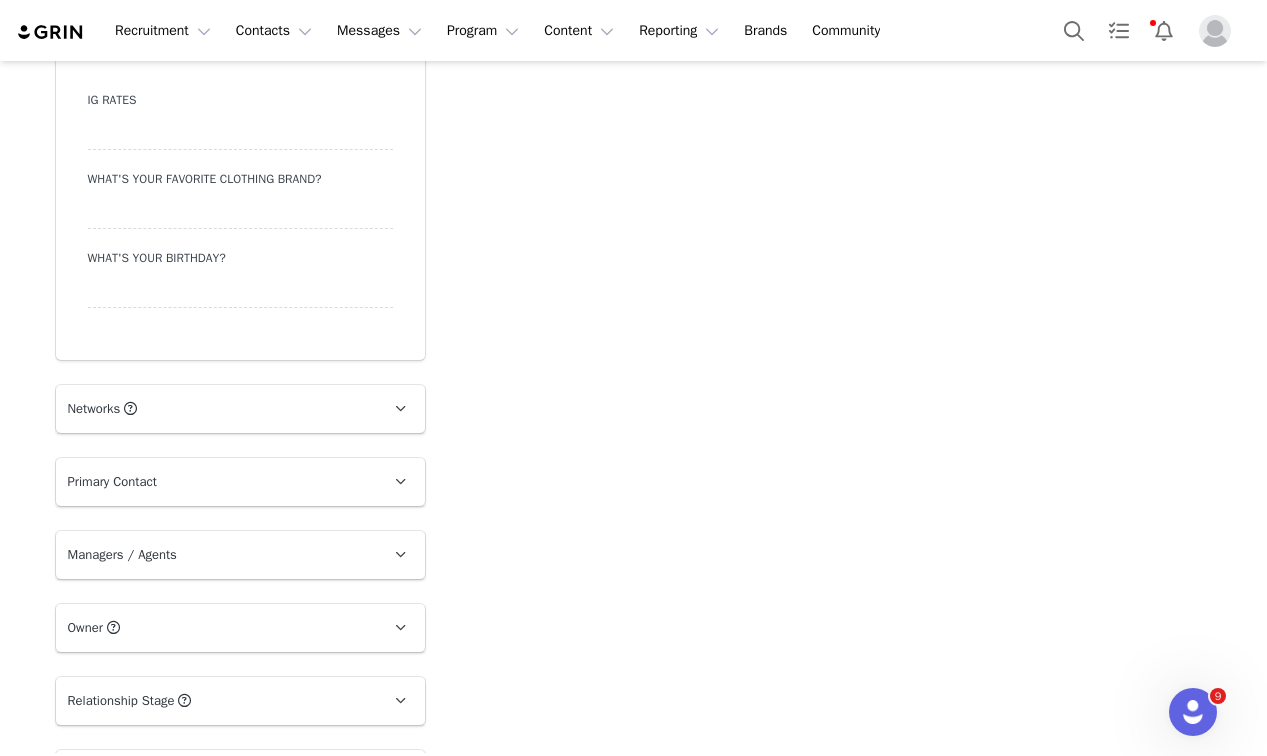 scroll, scrollTop: 2827, scrollLeft: 0, axis: vertical 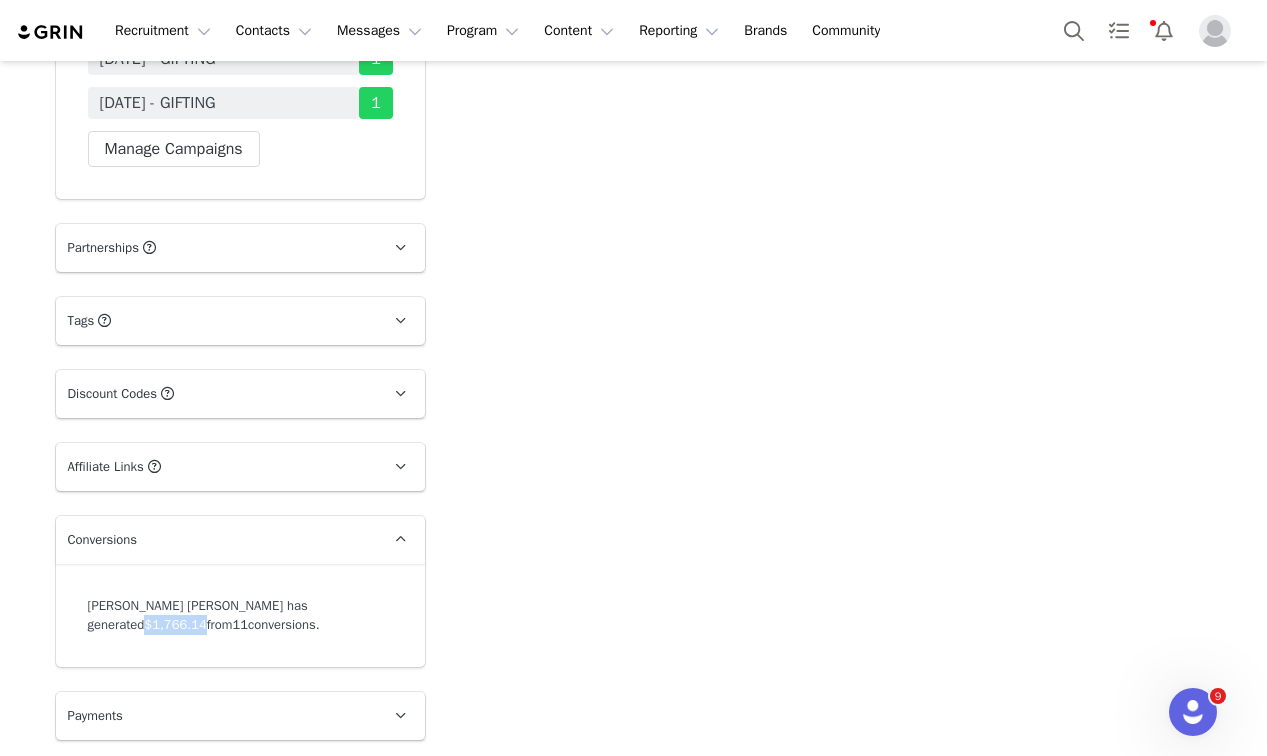 drag, startPoint x: 253, startPoint y: 608, endPoint x: 320, endPoint y: 612, distance: 67.11929 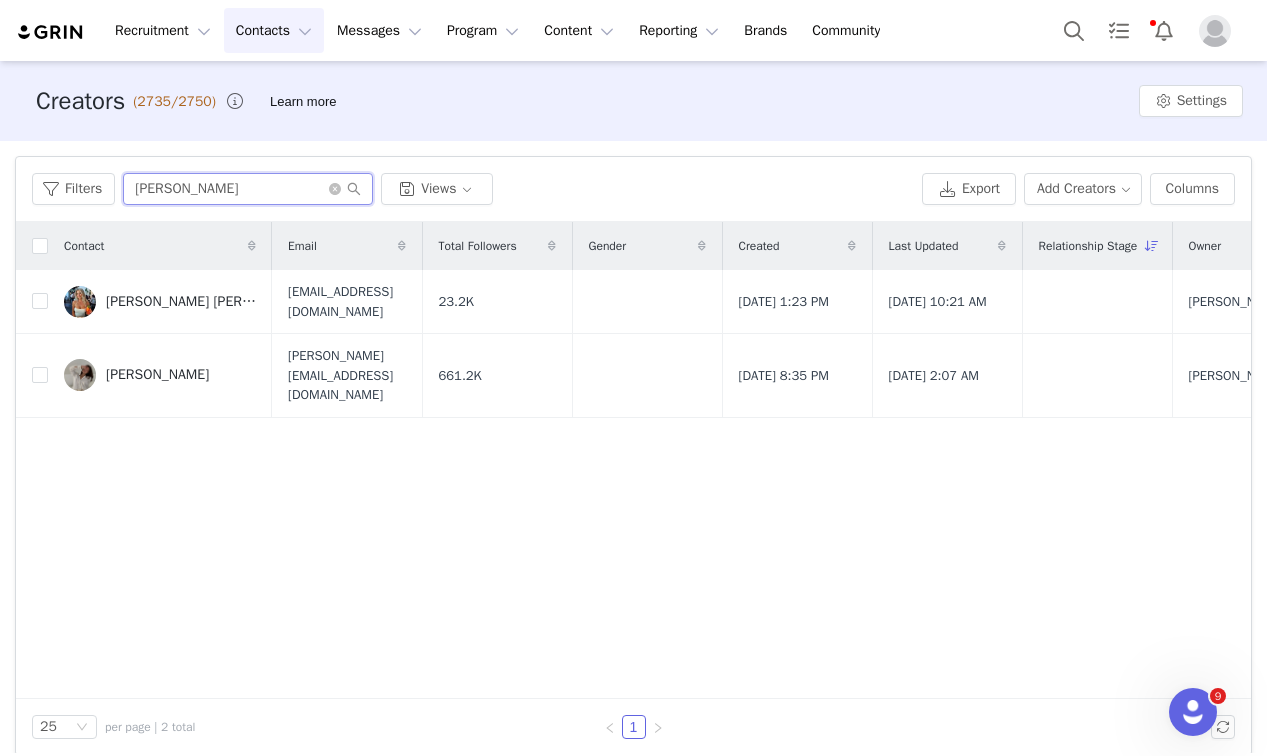 click on "[PERSON_NAME]" at bounding box center (248, 189) 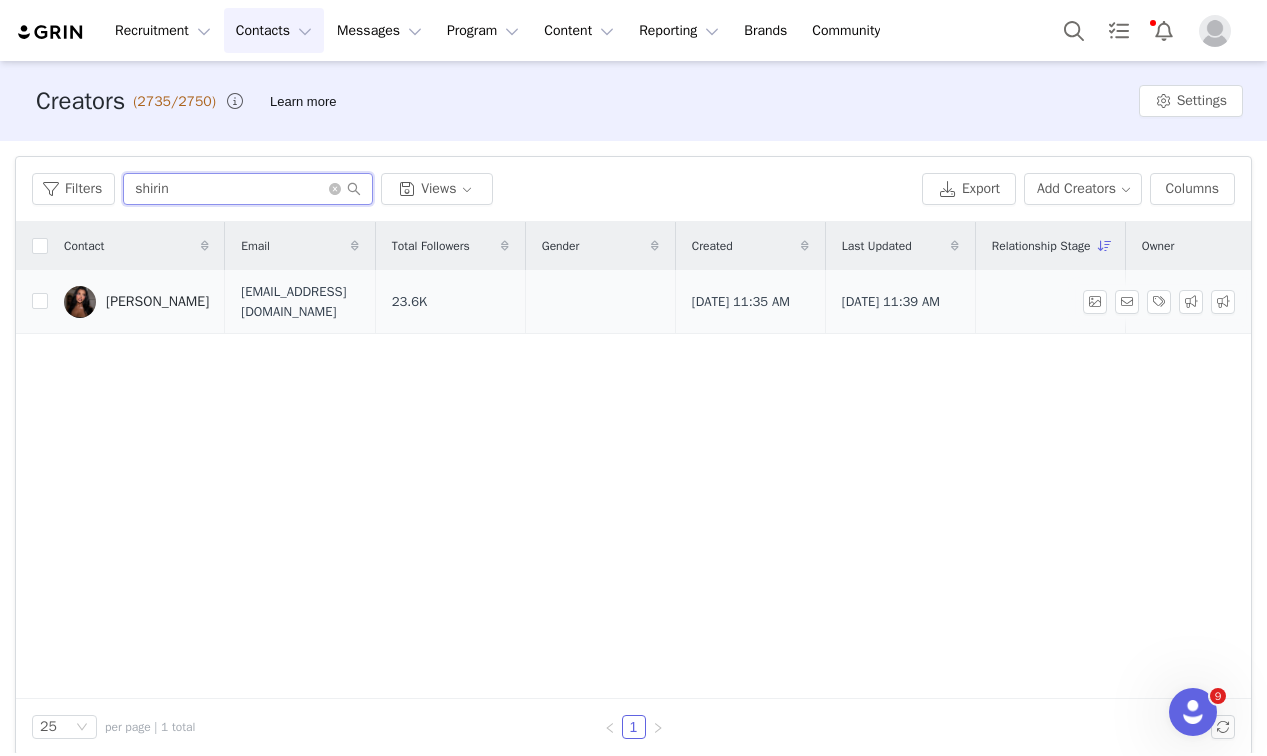 type on "shirin" 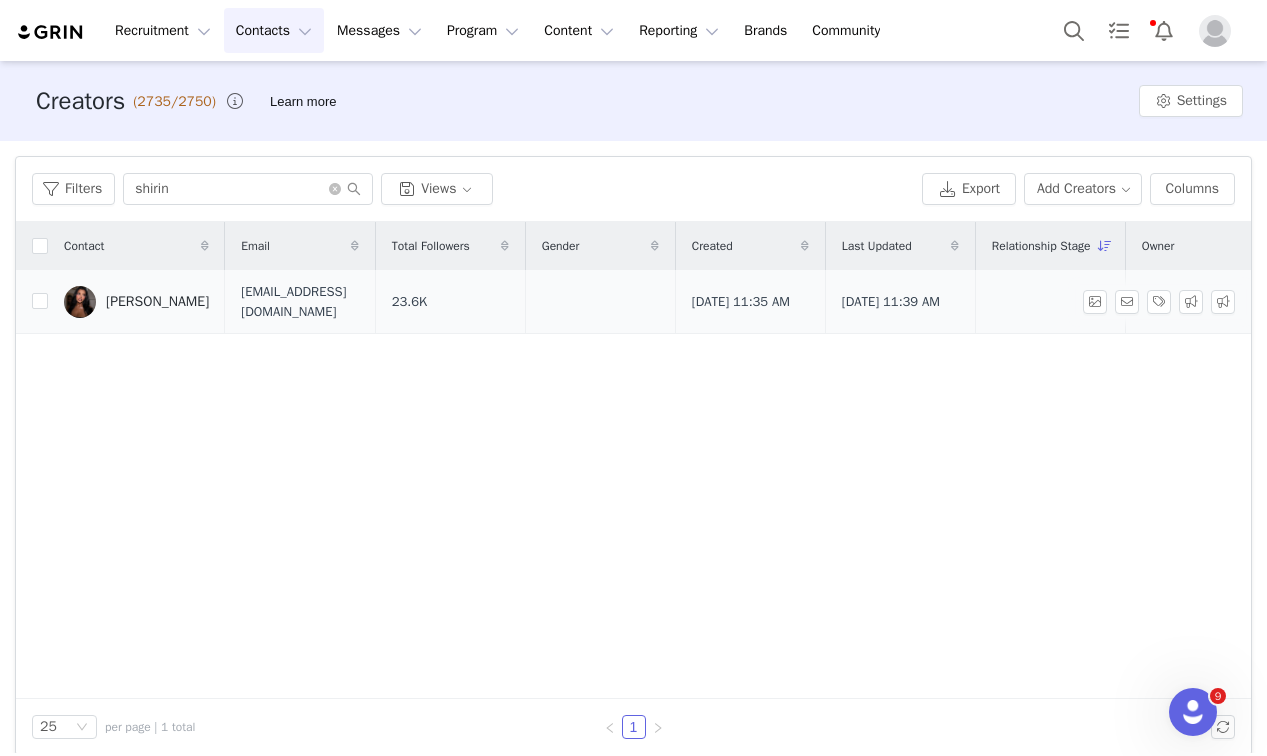 click on "[PERSON_NAME]" at bounding box center (157, 302) 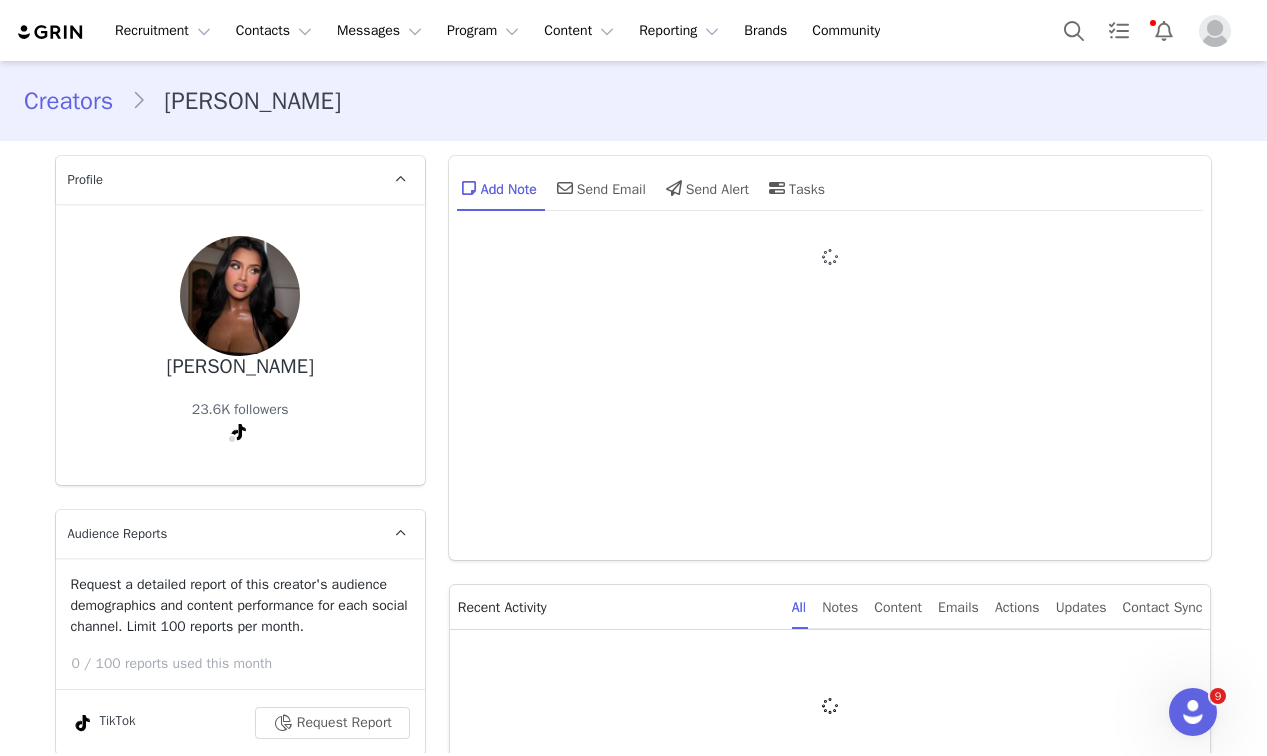type on "+1 ([GEOGRAPHIC_DATA])" 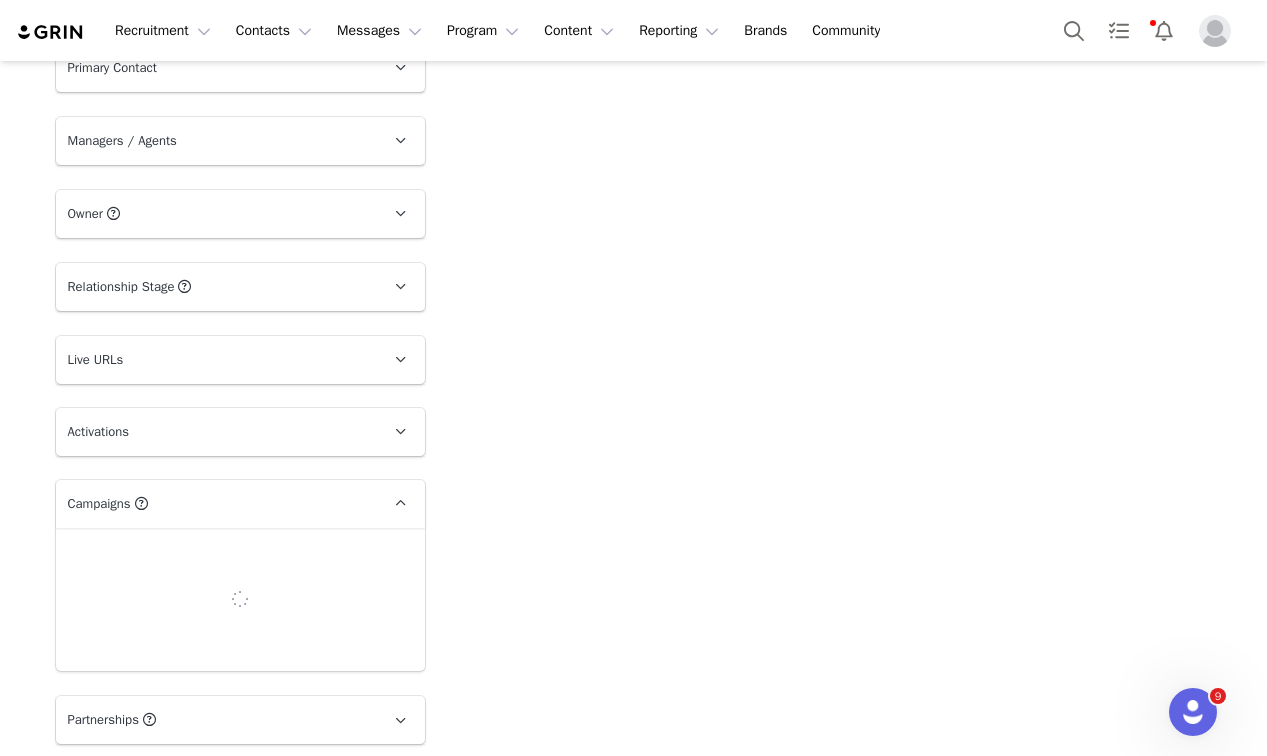 scroll, scrollTop: 3168, scrollLeft: 0, axis: vertical 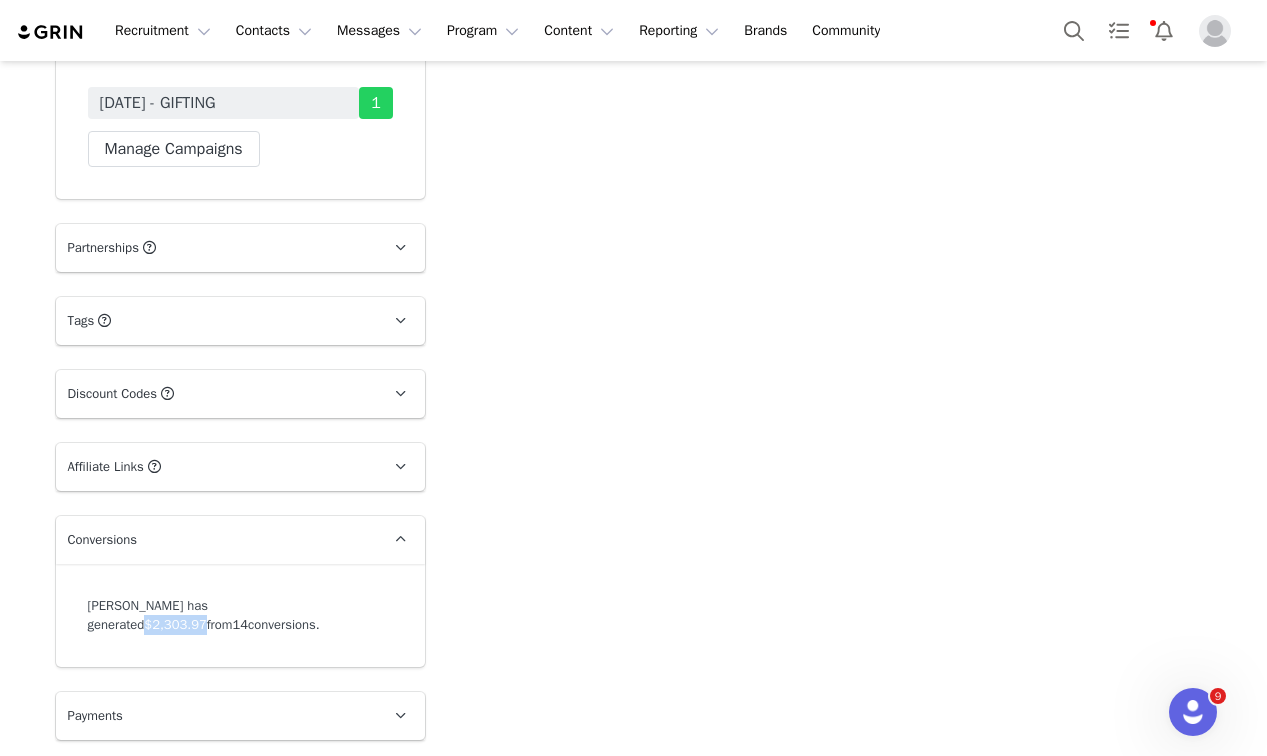 drag, startPoint x: 265, startPoint y: 602, endPoint x: 334, endPoint y: 607, distance: 69.18092 